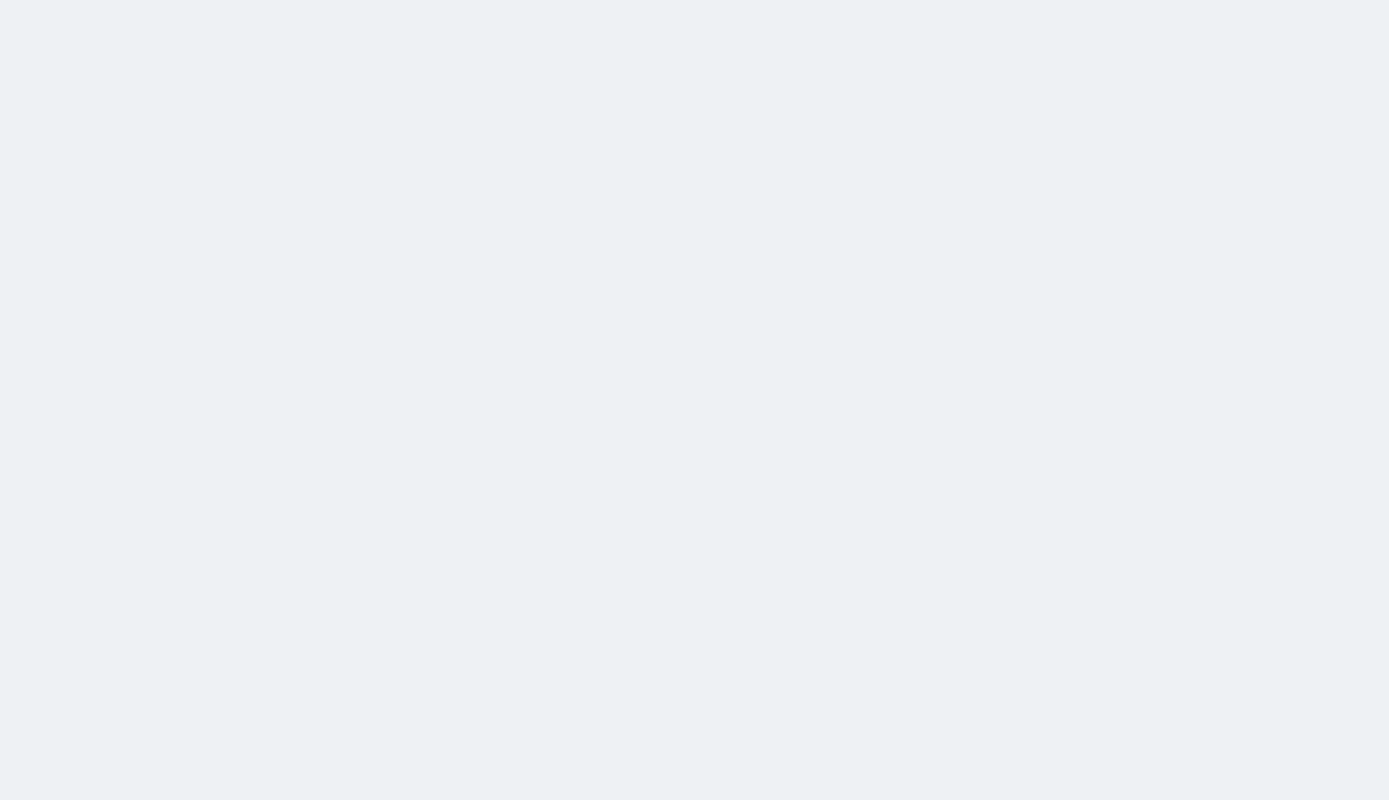 scroll, scrollTop: 0, scrollLeft: 0, axis: both 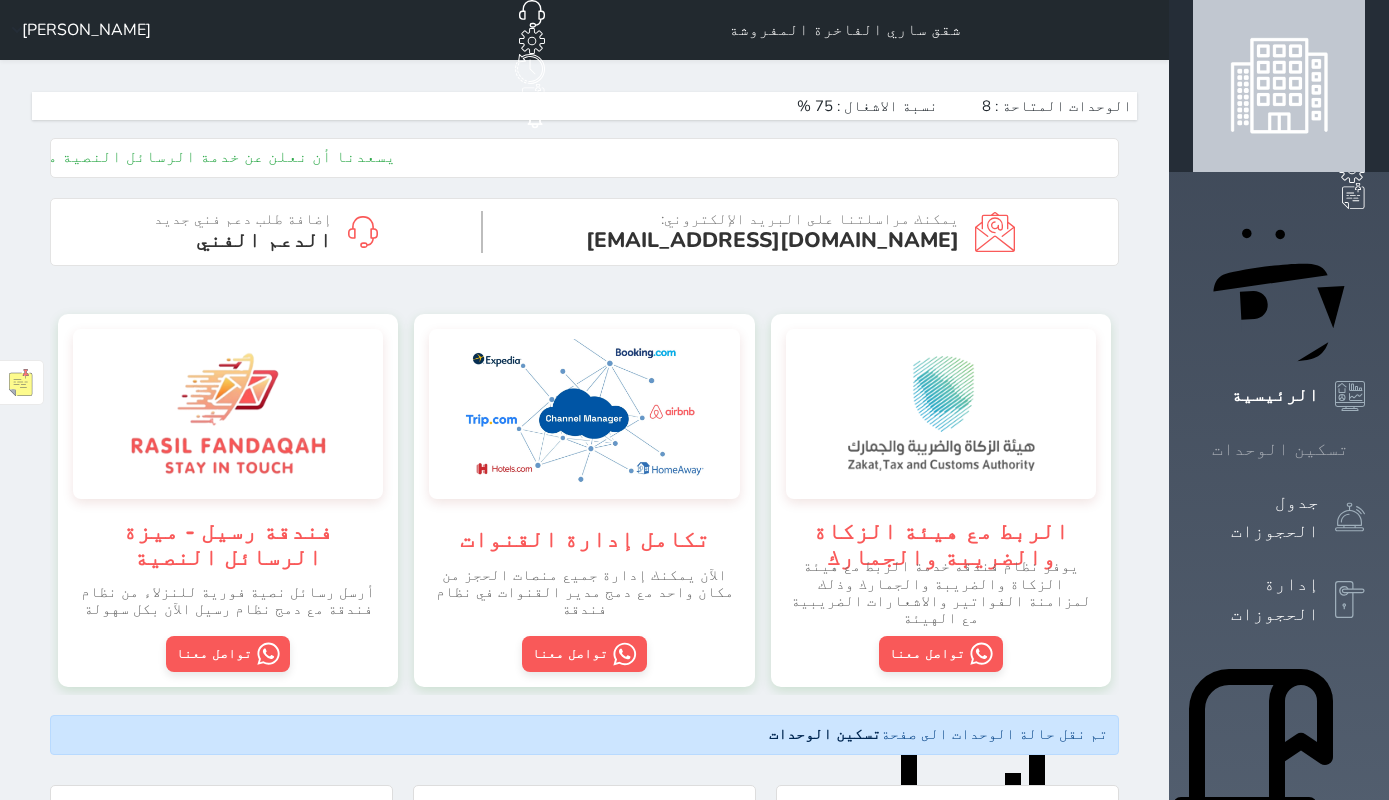 click on "تسكين الوحدات" at bounding box center (1279, 449) 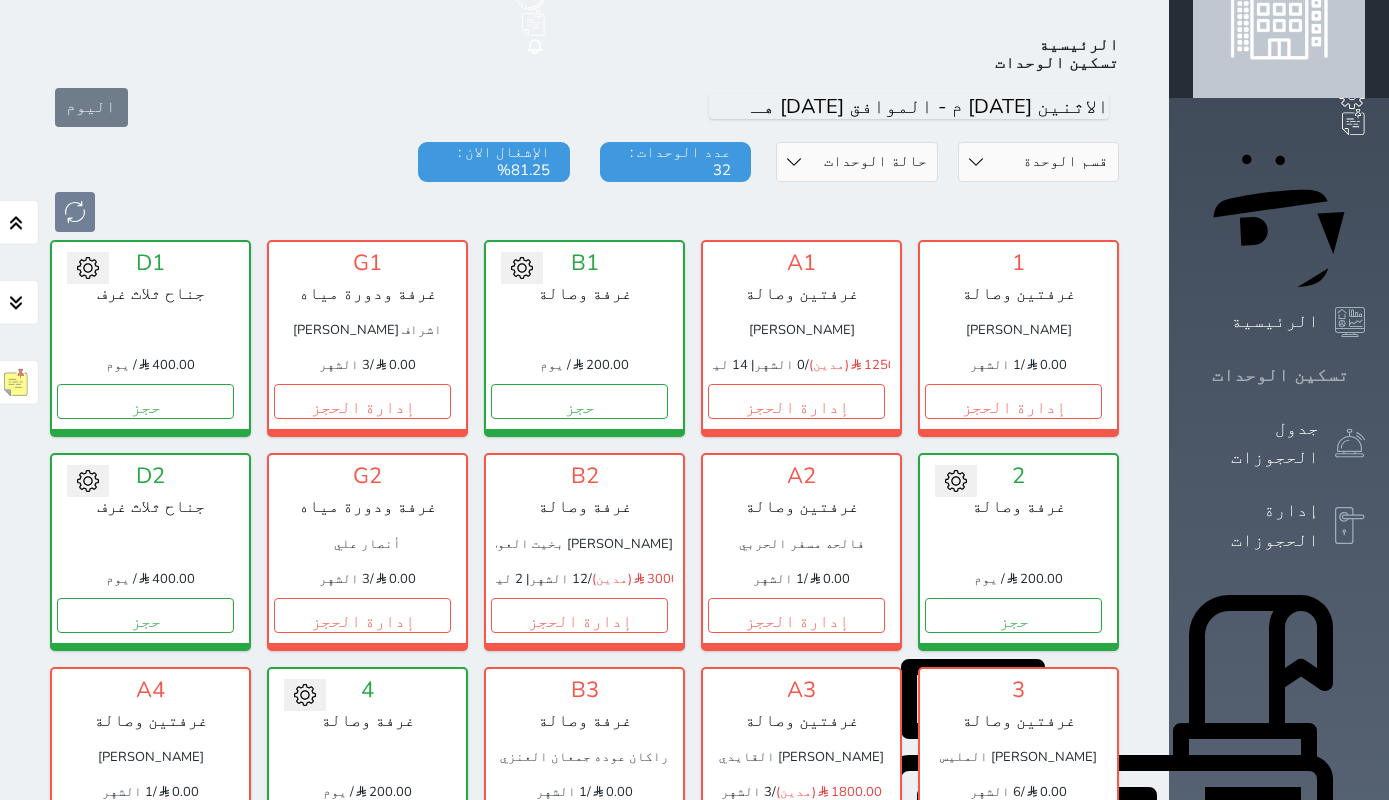 scroll, scrollTop: 78, scrollLeft: 0, axis: vertical 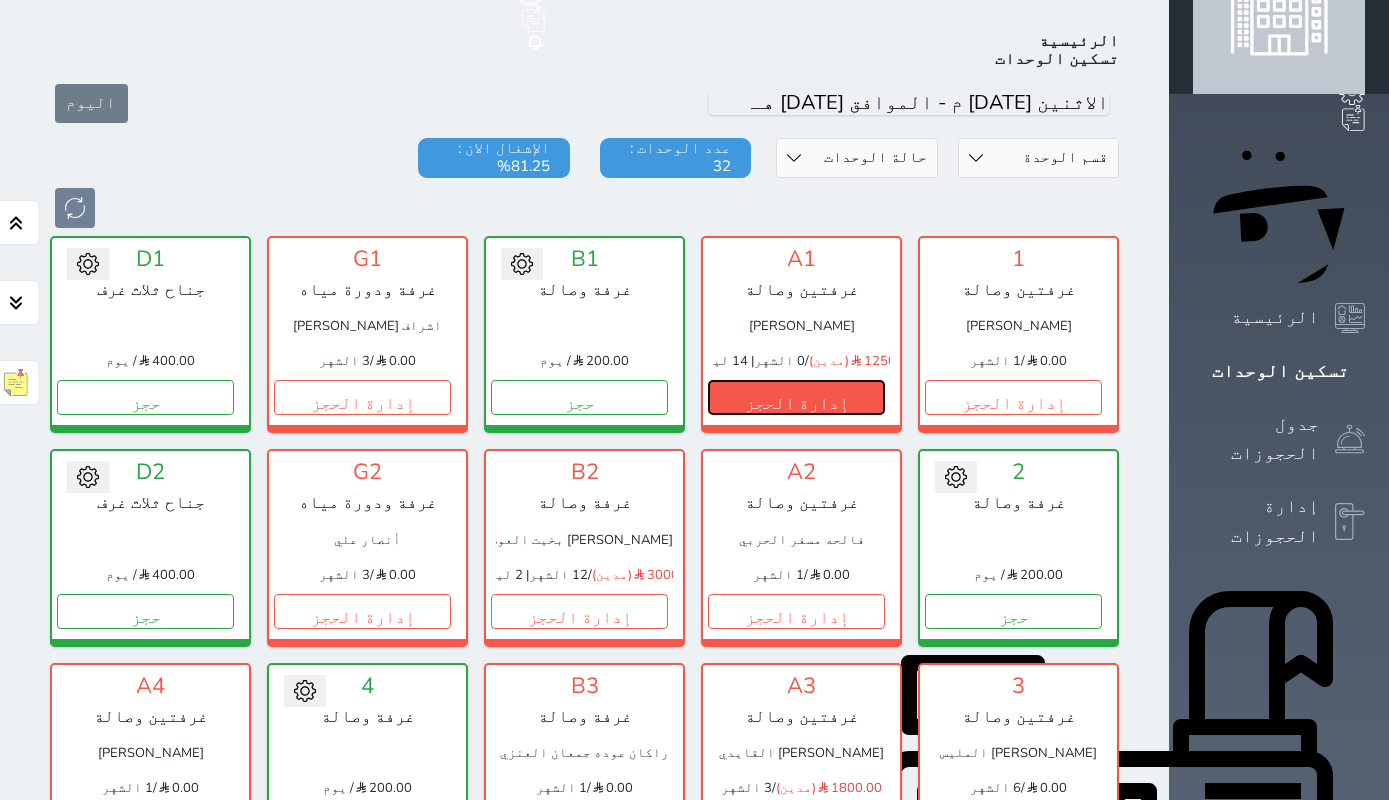 click on "إدارة الحجز" at bounding box center [796, 397] 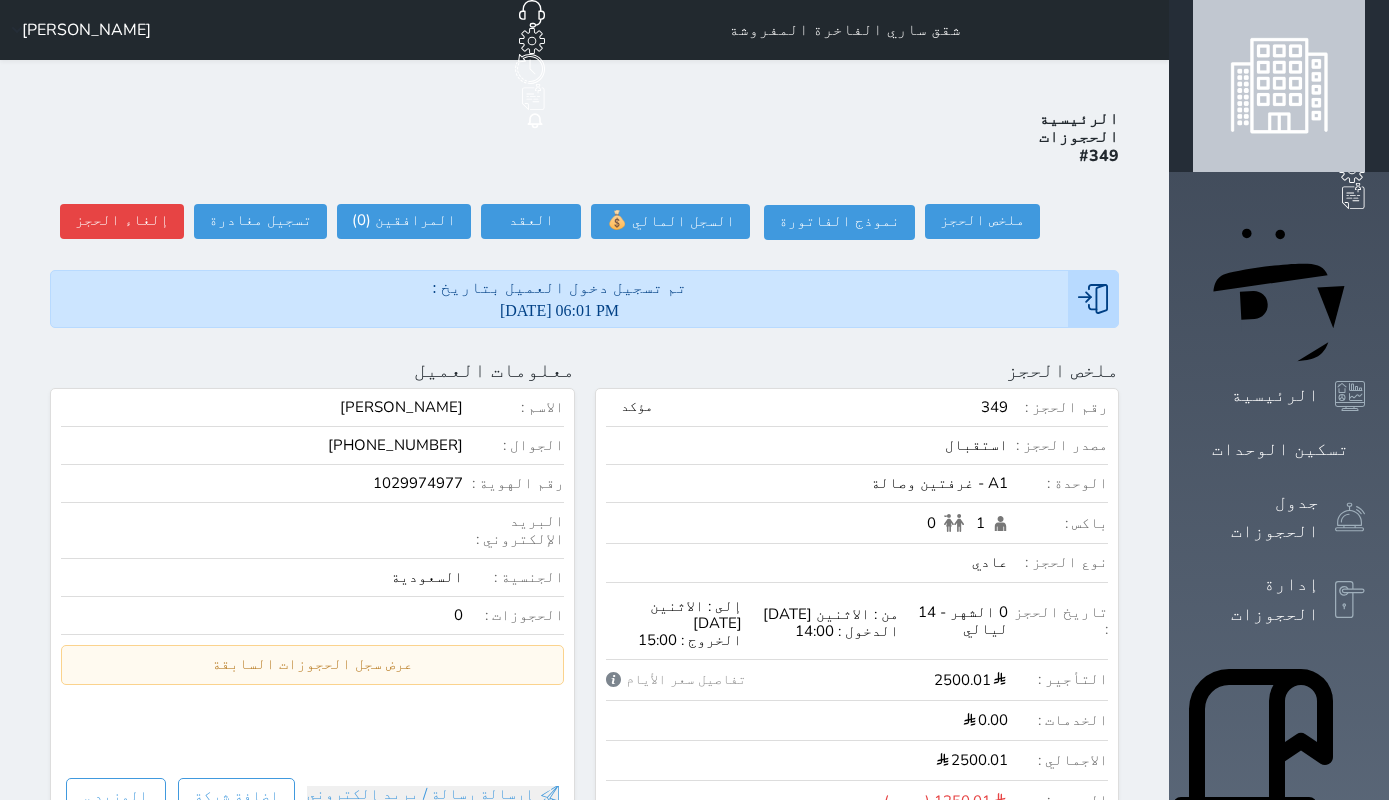 scroll, scrollTop: 1, scrollLeft: 0, axis: vertical 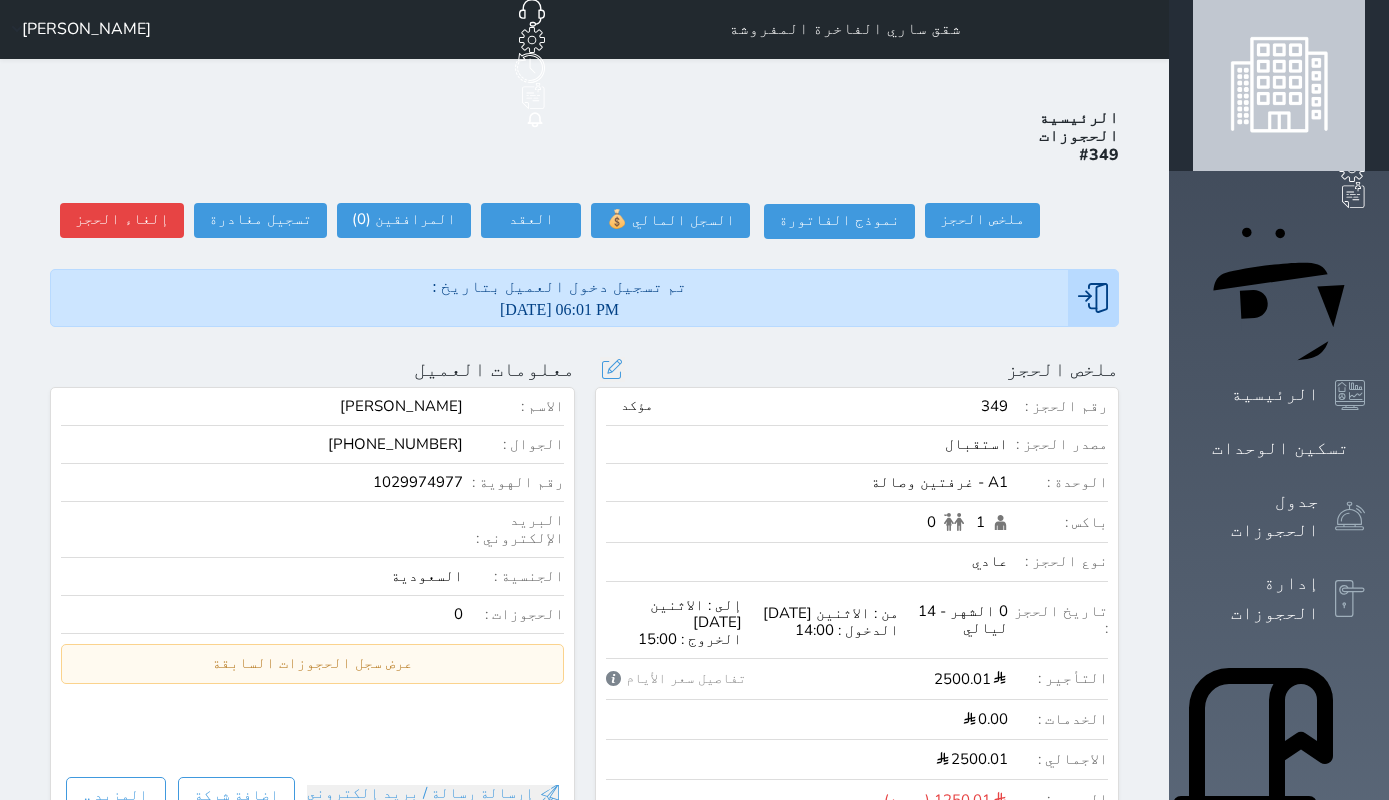 click on "تحديث الحجز                       نوع الإيجار :     يومي     تاريخ بداية ونهاية الحجز :     الوحدة :   A1 غرفتين وصالة     ( يمكنك نقل العميل لوحدة أخري بشرط توافر الوحدة بالتواريخ المحددة )   مصدر الحجز :       سعر الحجز :           الليالي :     1     ليله    الخدمات المشمولة في السعر :   الخدمات المختاره (0)  تحديد الكل  ×  فطار   عدد باكس           البالغون     1                             الاطفال     0               نوع الحجز :
عادي
إقامة مجانية
إستخدام داخلي
إستخدام يومي
تحديث الحجز" at bounding box center (612, 369) 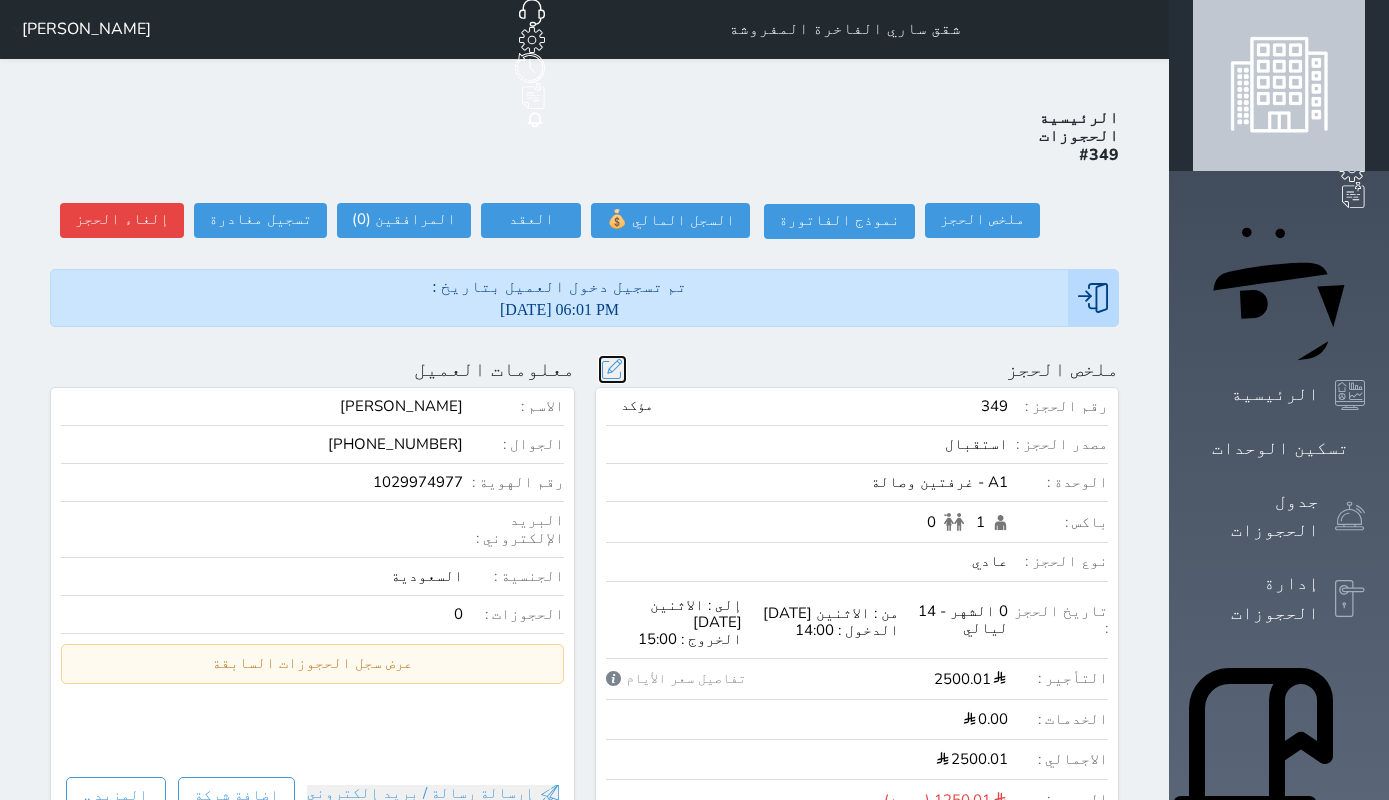 click at bounding box center [612, 369] 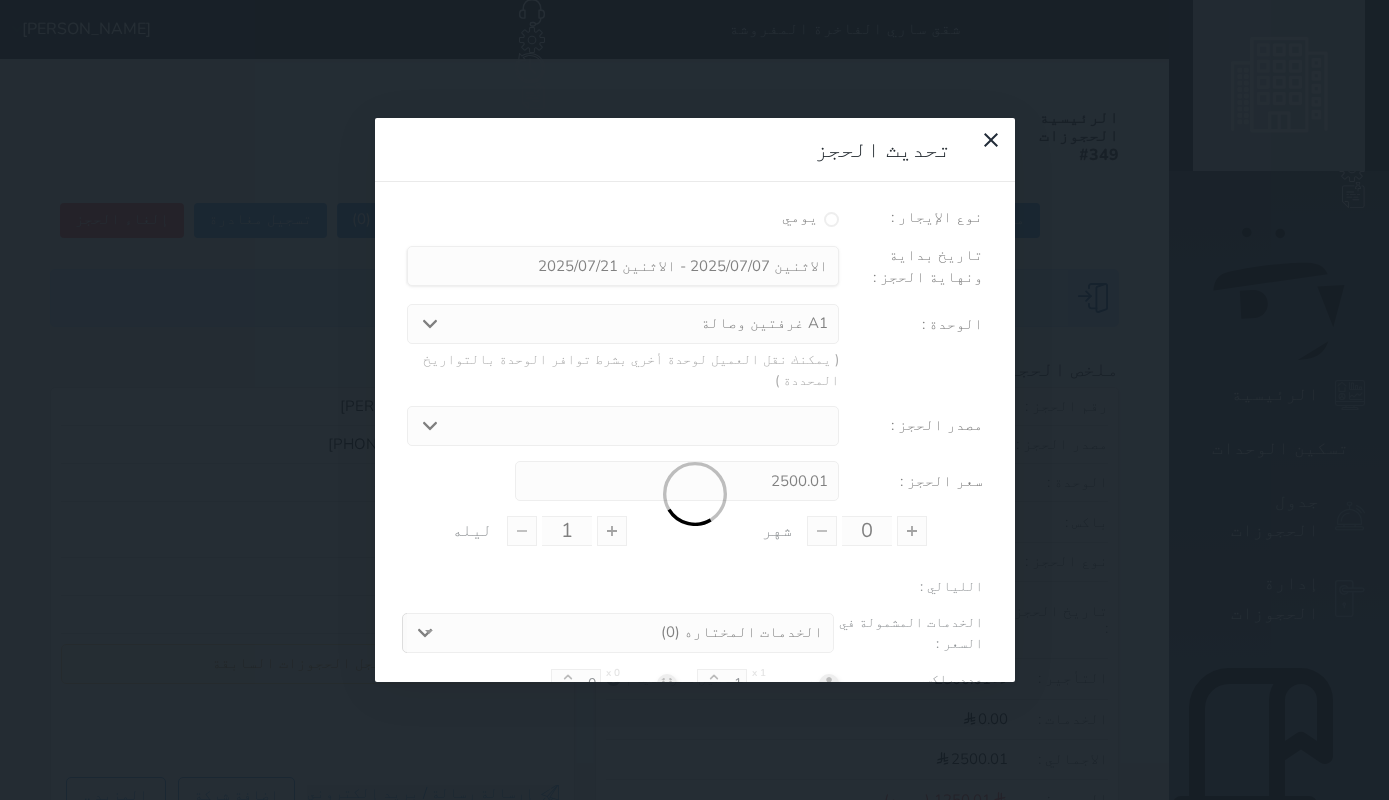 type on "14" 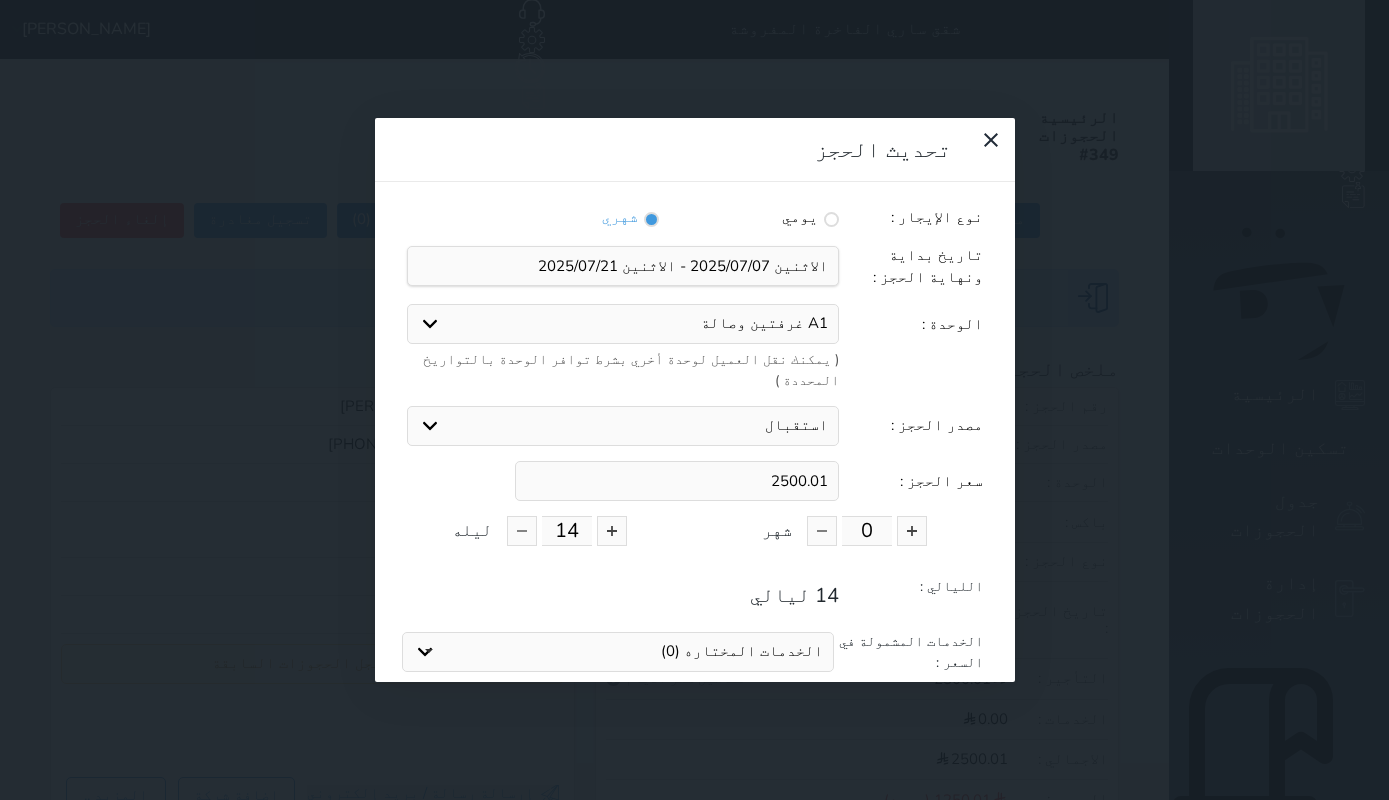 click on "A1 غرفتين وصالة   B1 غرفة وصالة D1 جناح ثلاث غرف 2 غرفة وصالة D2 جناح ثلاث غرف 4 غرفة وصالة B7 غرفة وصالة" at bounding box center (623, 324) 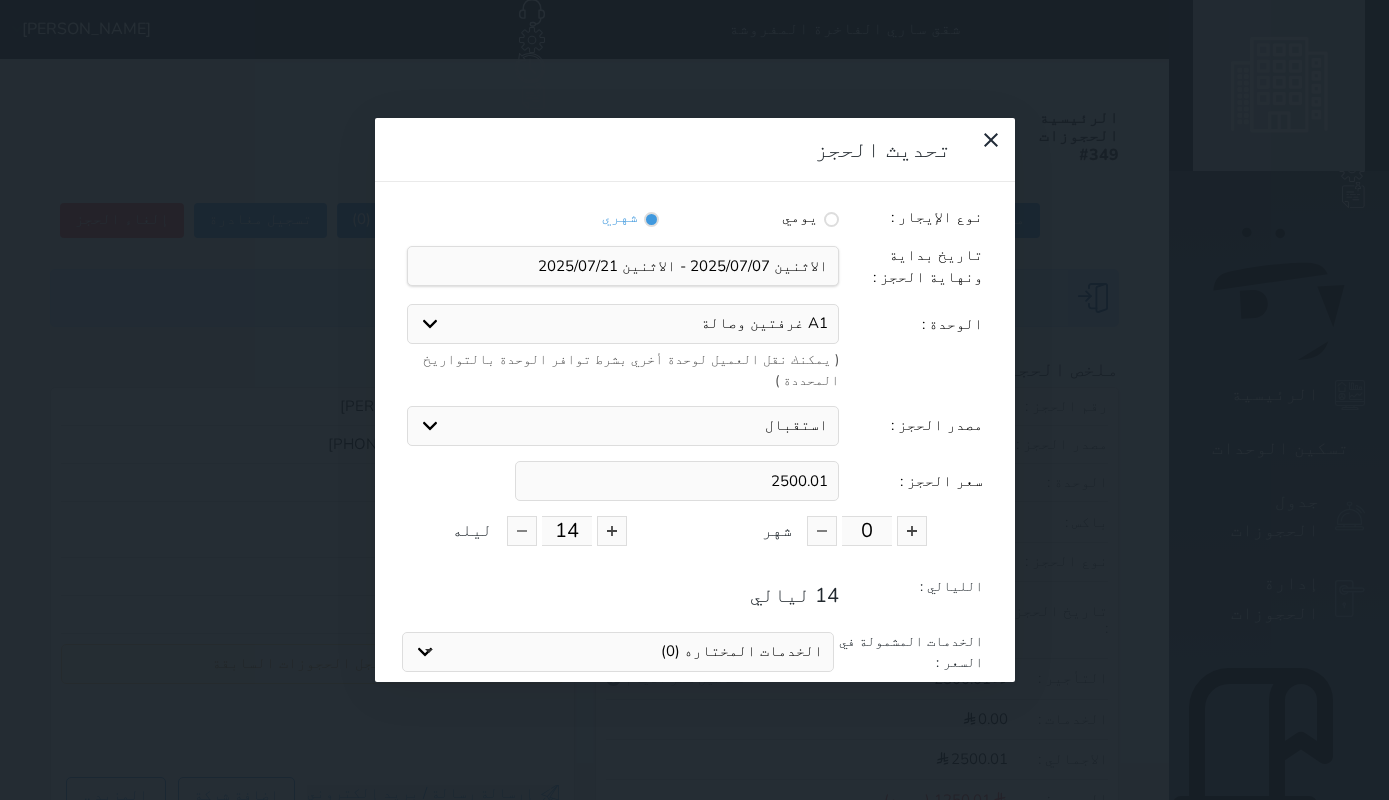 select on "75633" 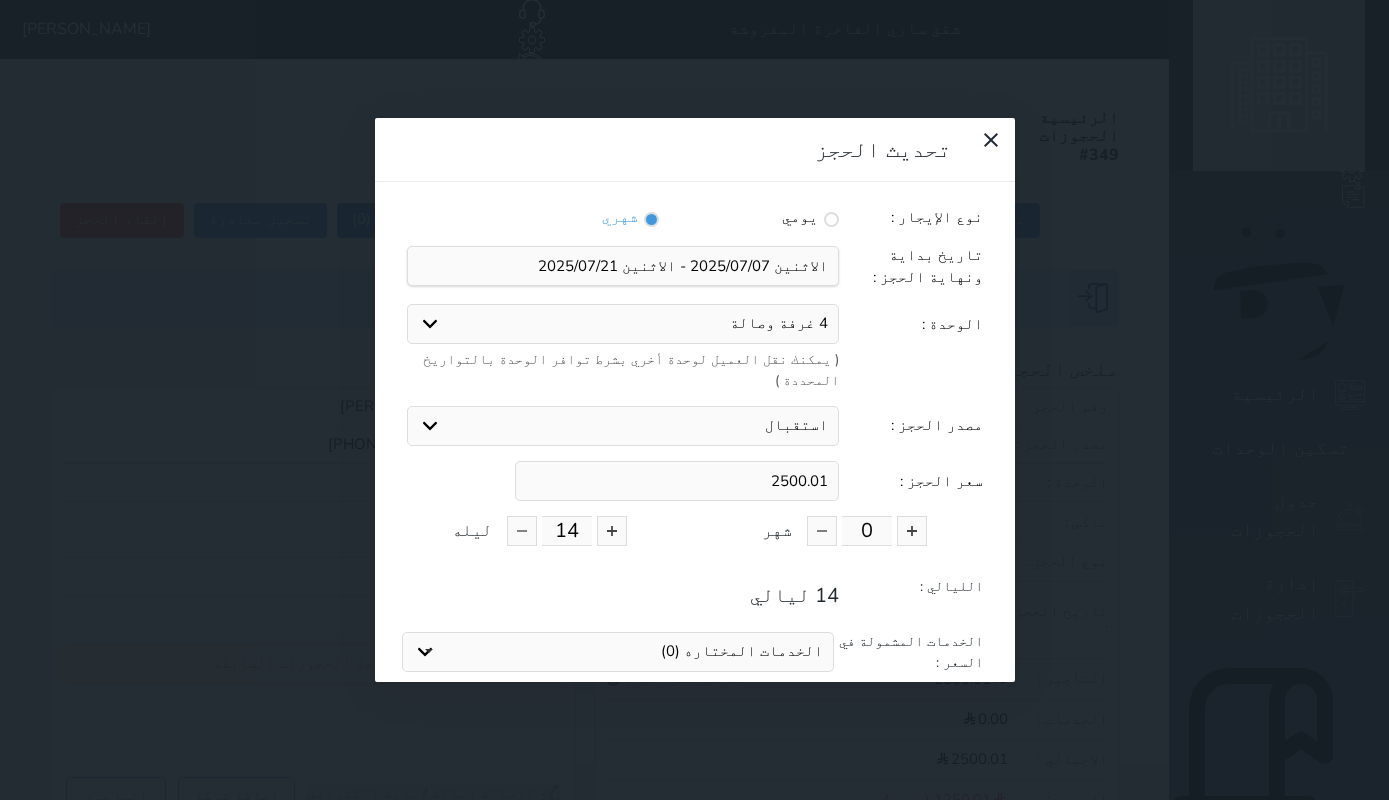 click on "4 غرفة وصالة" at bounding box center (0, 0) 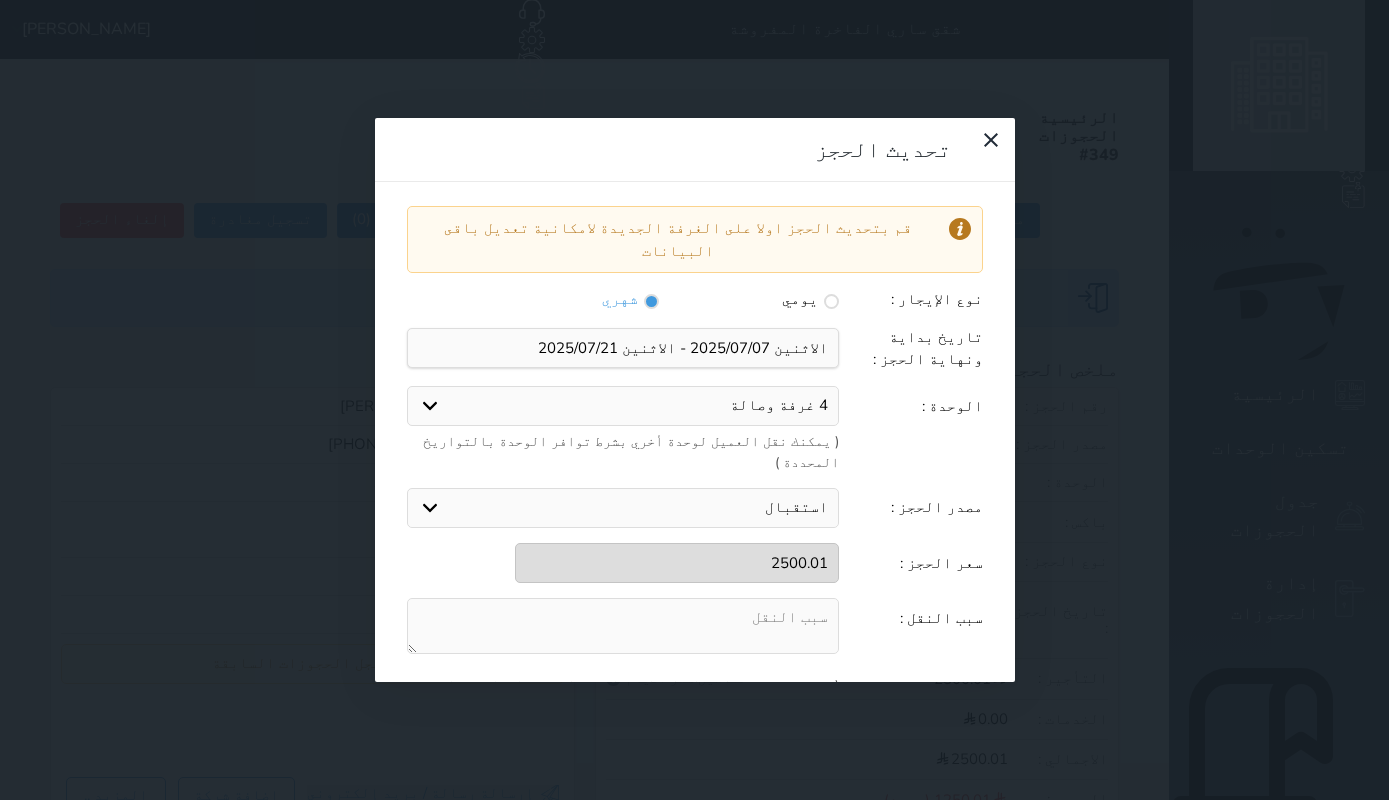 click at bounding box center [623, 626] 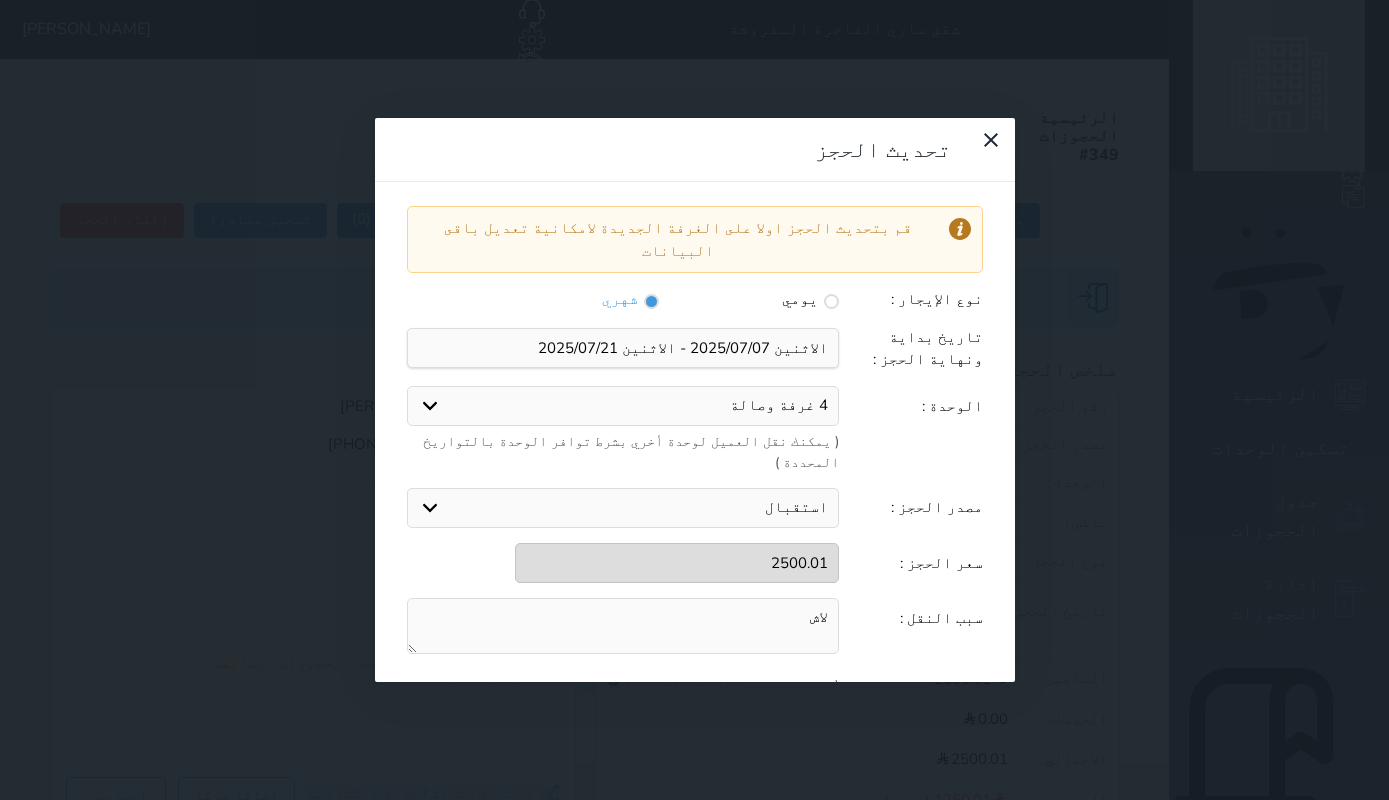 type on "لاشي" 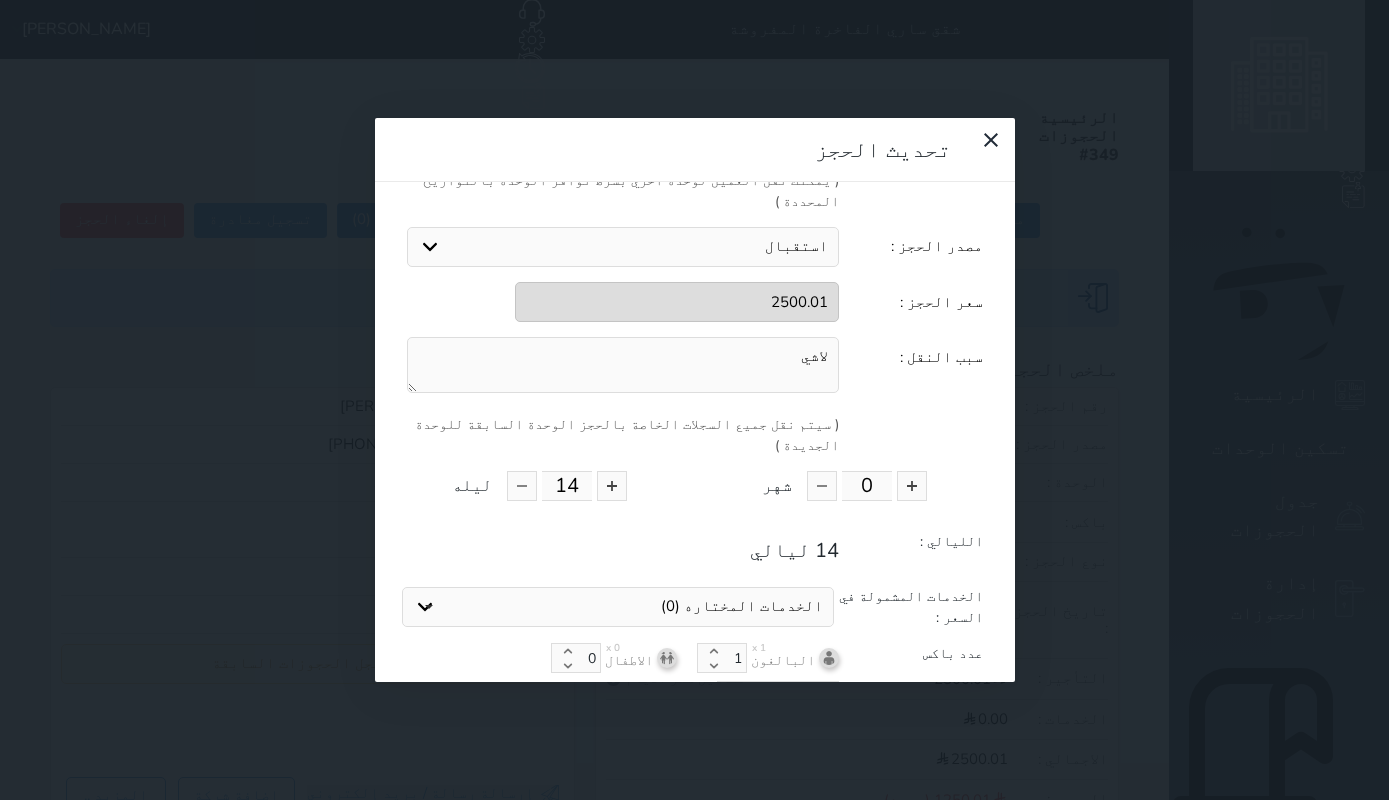 scroll, scrollTop: 272, scrollLeft: 0, axis: vertical 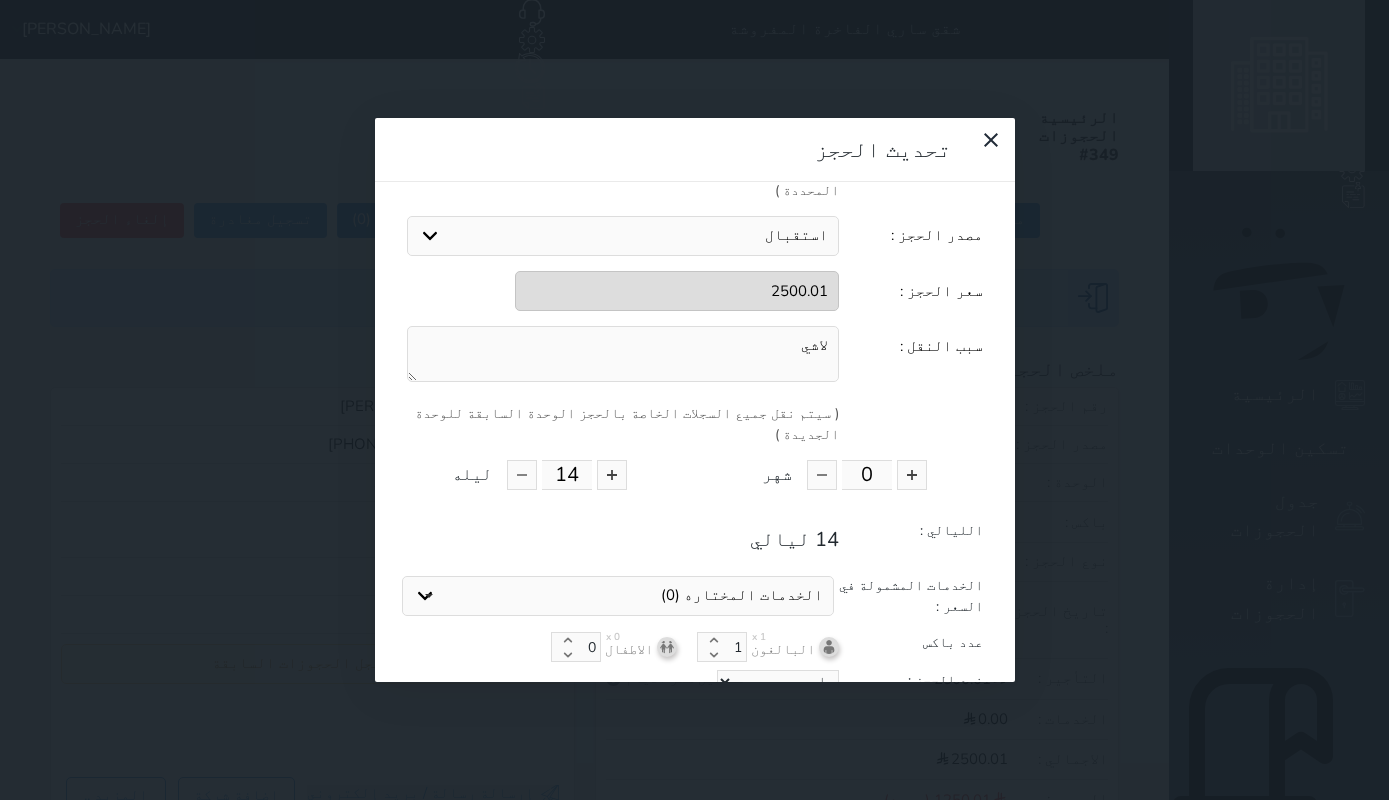 click on "تحديث الحجز" at bounding box center [695, 718] 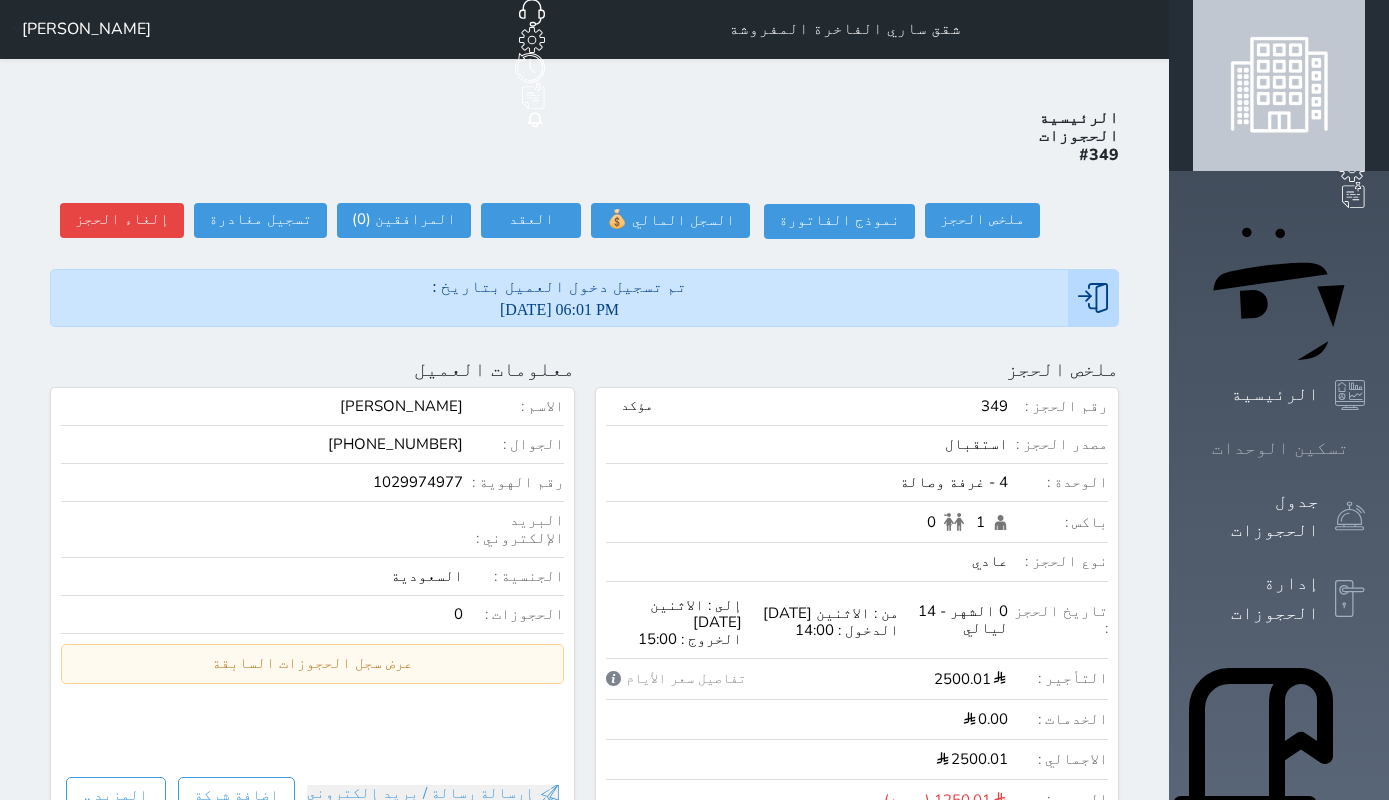 click 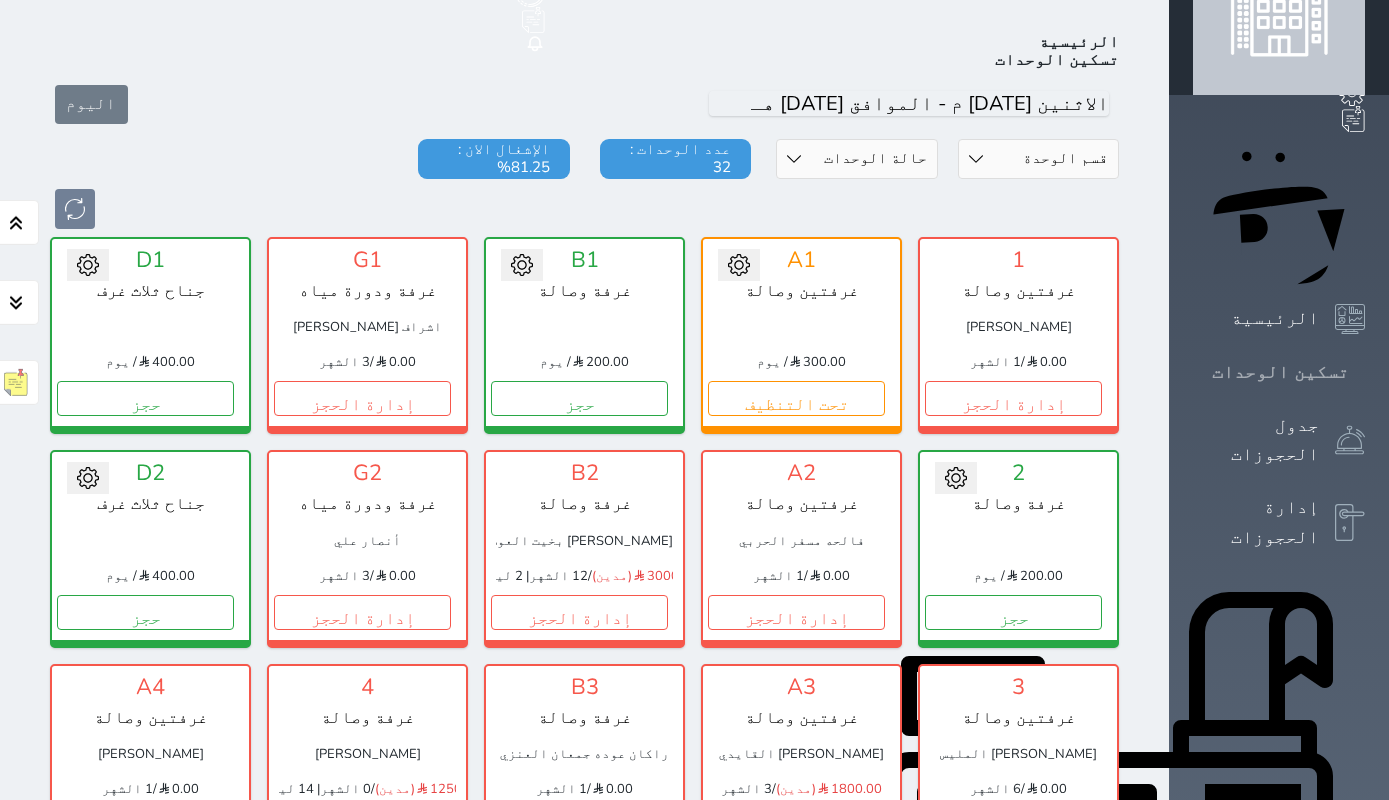 scroll, scrollTop: 78, scrollLeft: 0, axis: vertical 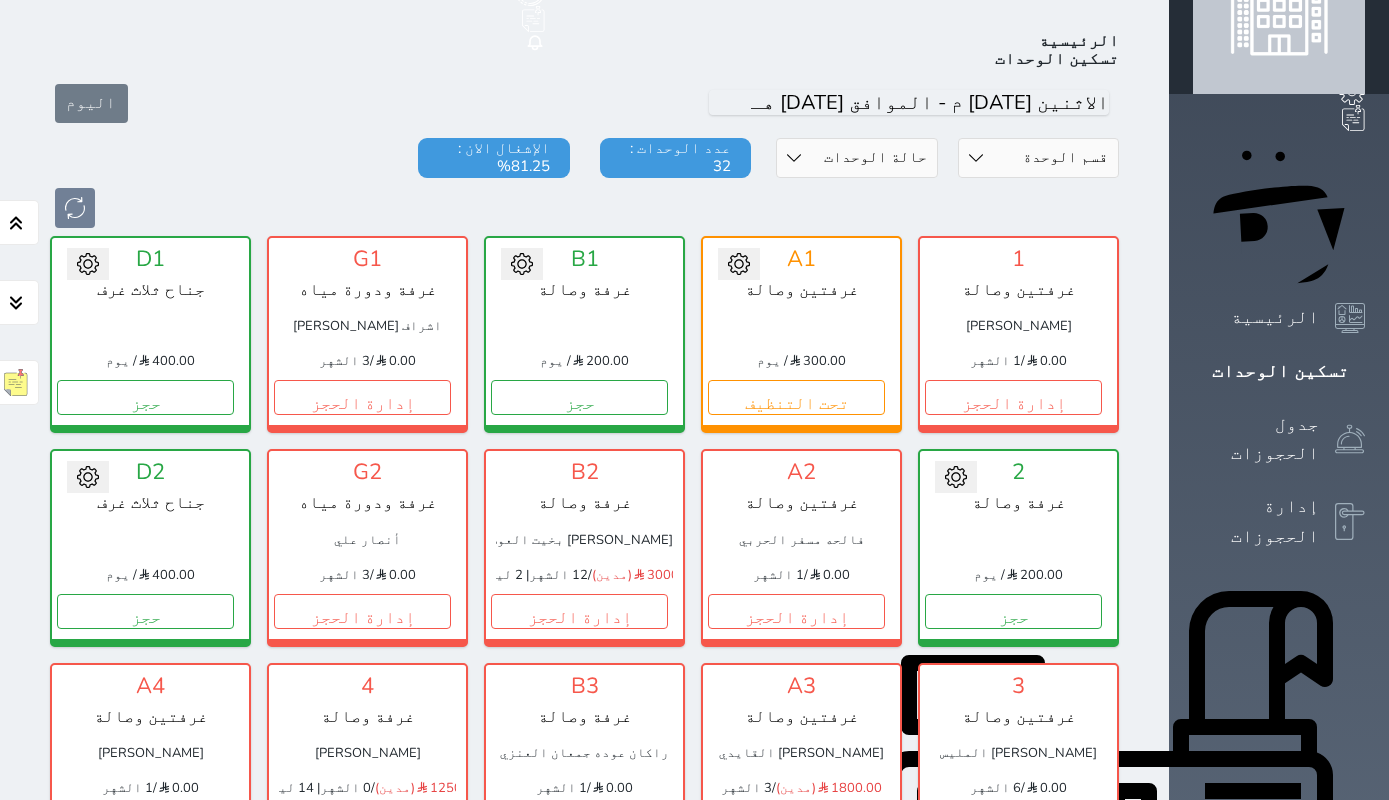 click on "غرفتين وصالة" at bounding box center [801, 290] 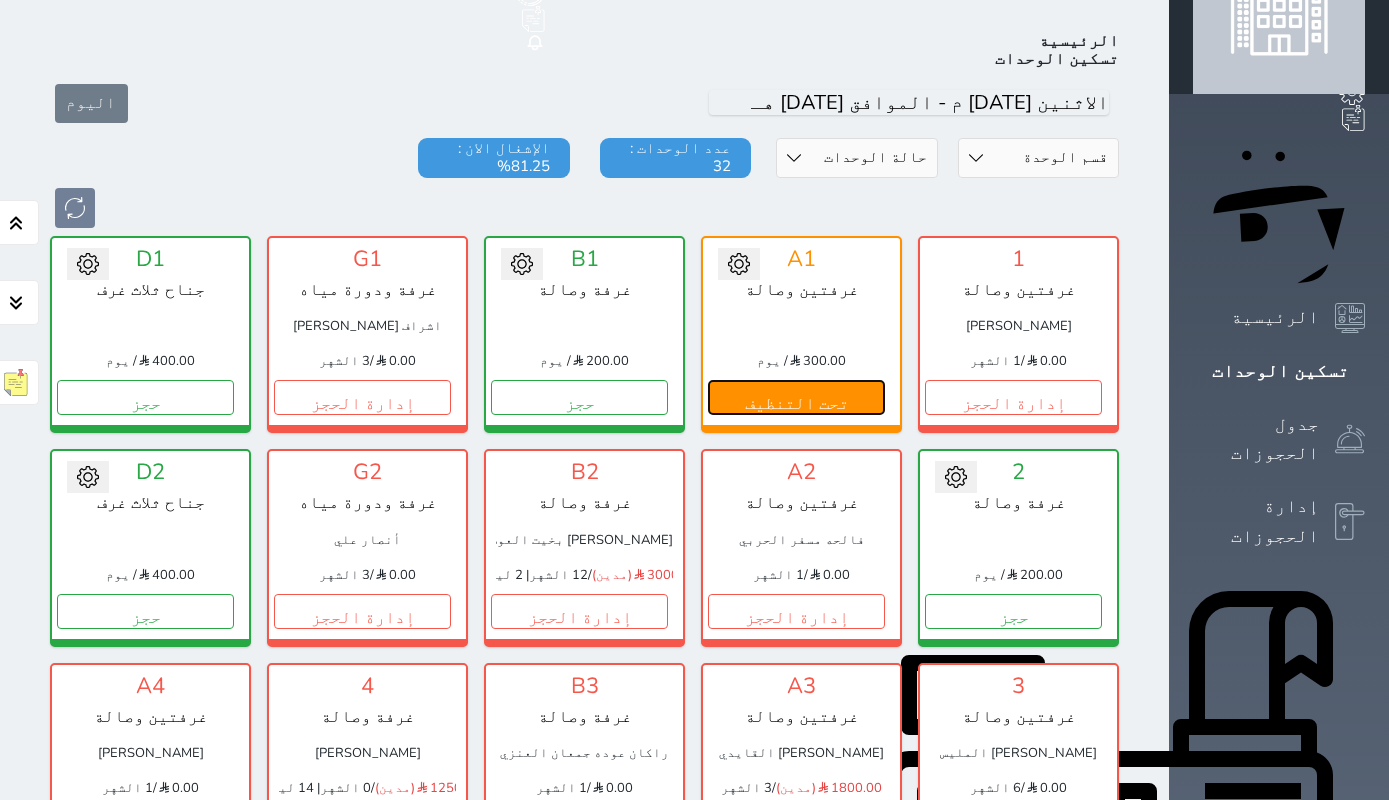 click on "تحت التنظيف" at bounding box center [796, 397] 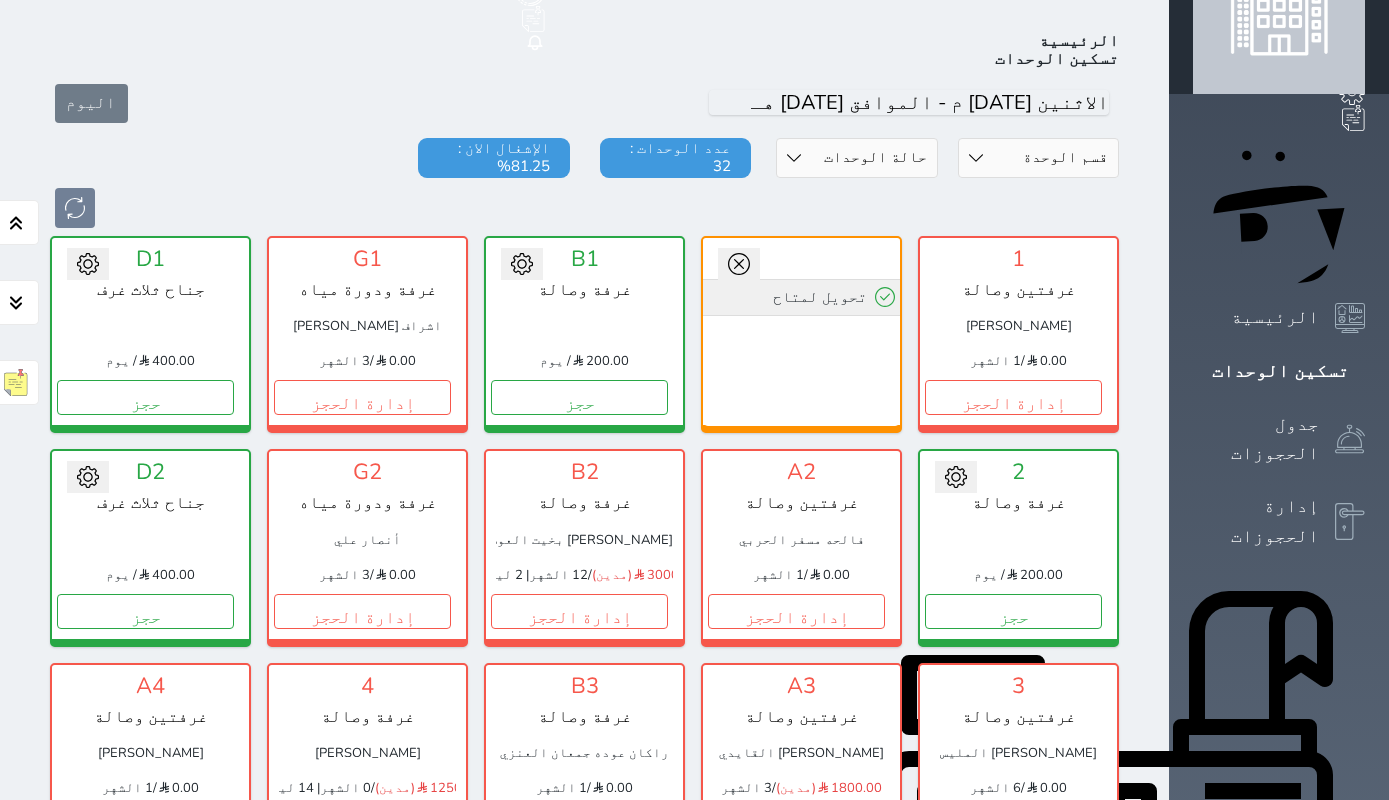 click on "تحويل لمتاح" at bounding box center [801, 297] 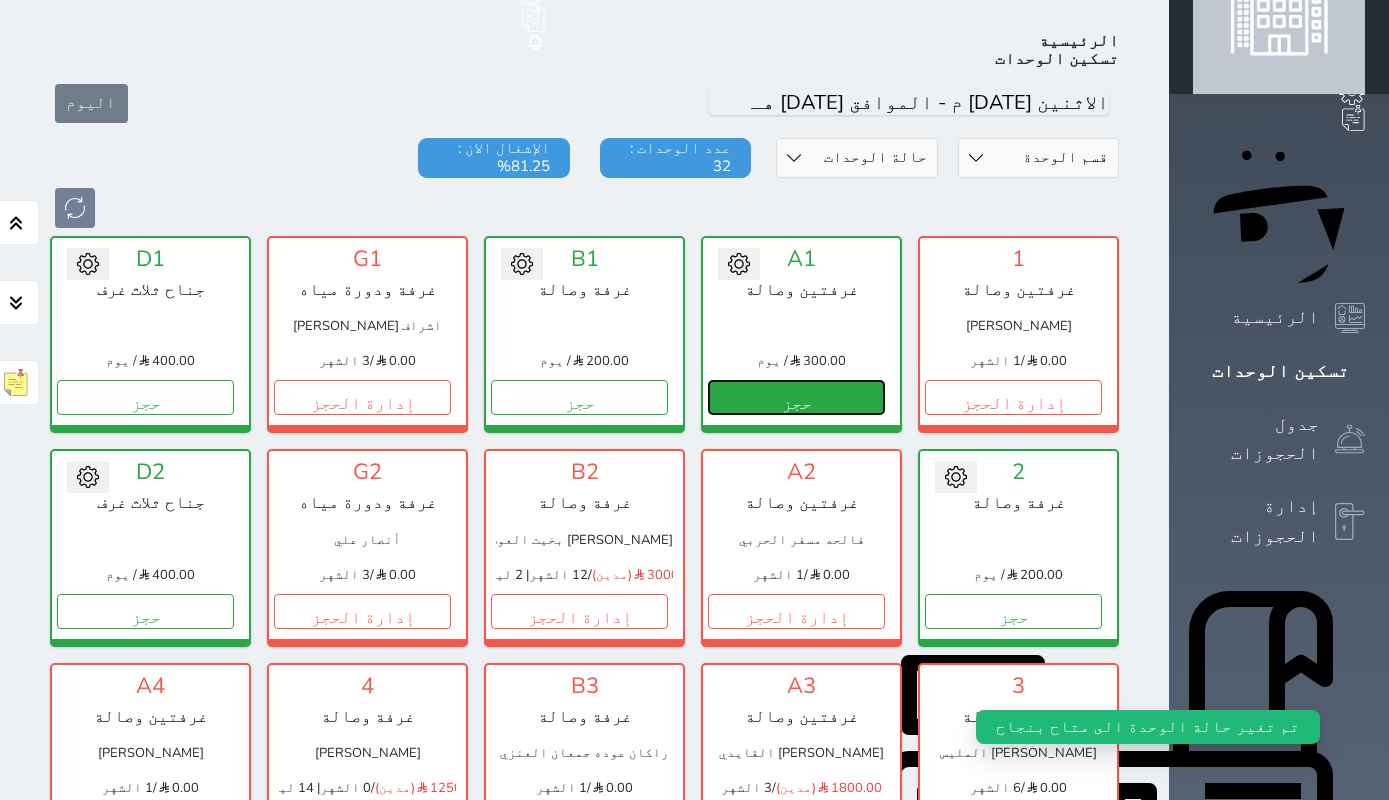 click on "حجز" at bounding box center [796, 397] 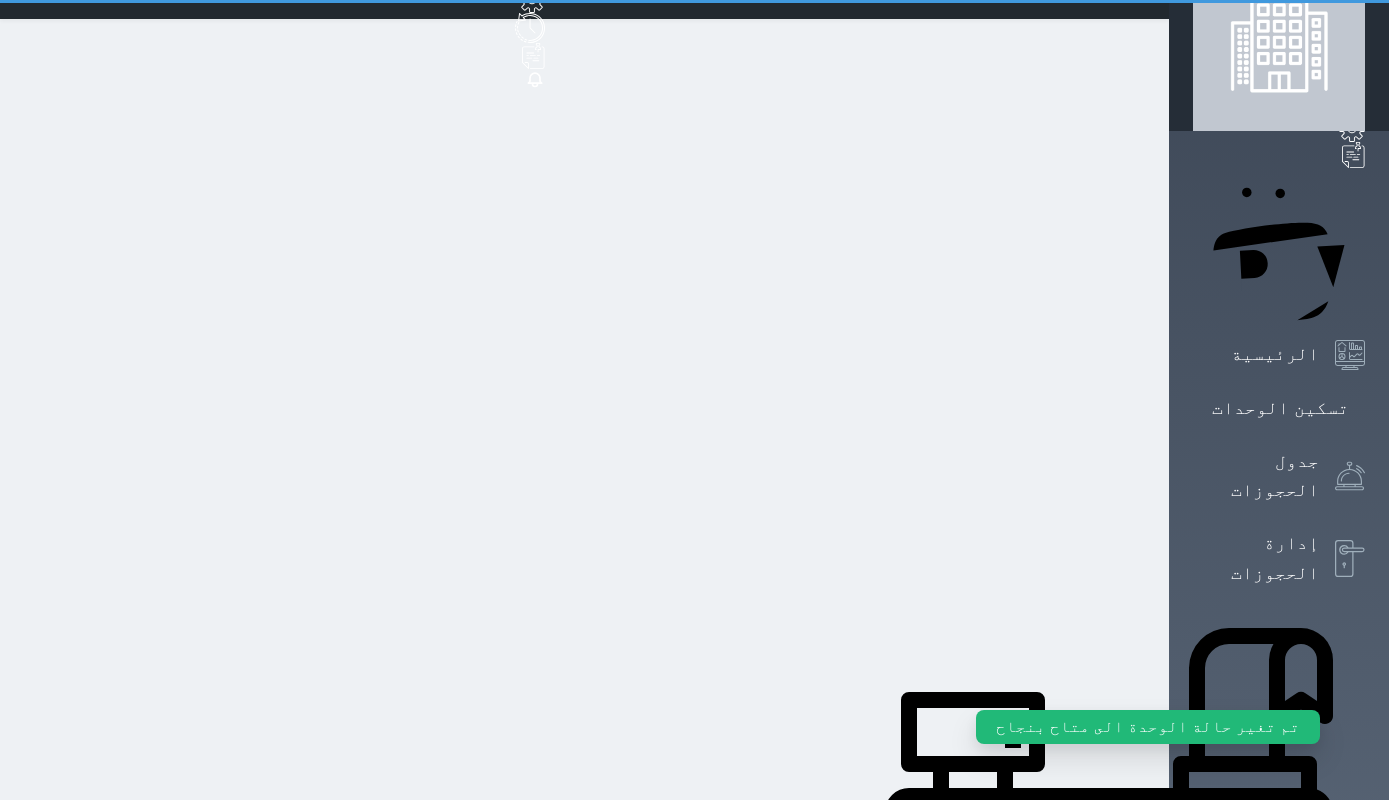 scroll, scrollTop: 0, scrollLeft: 0, axis: both 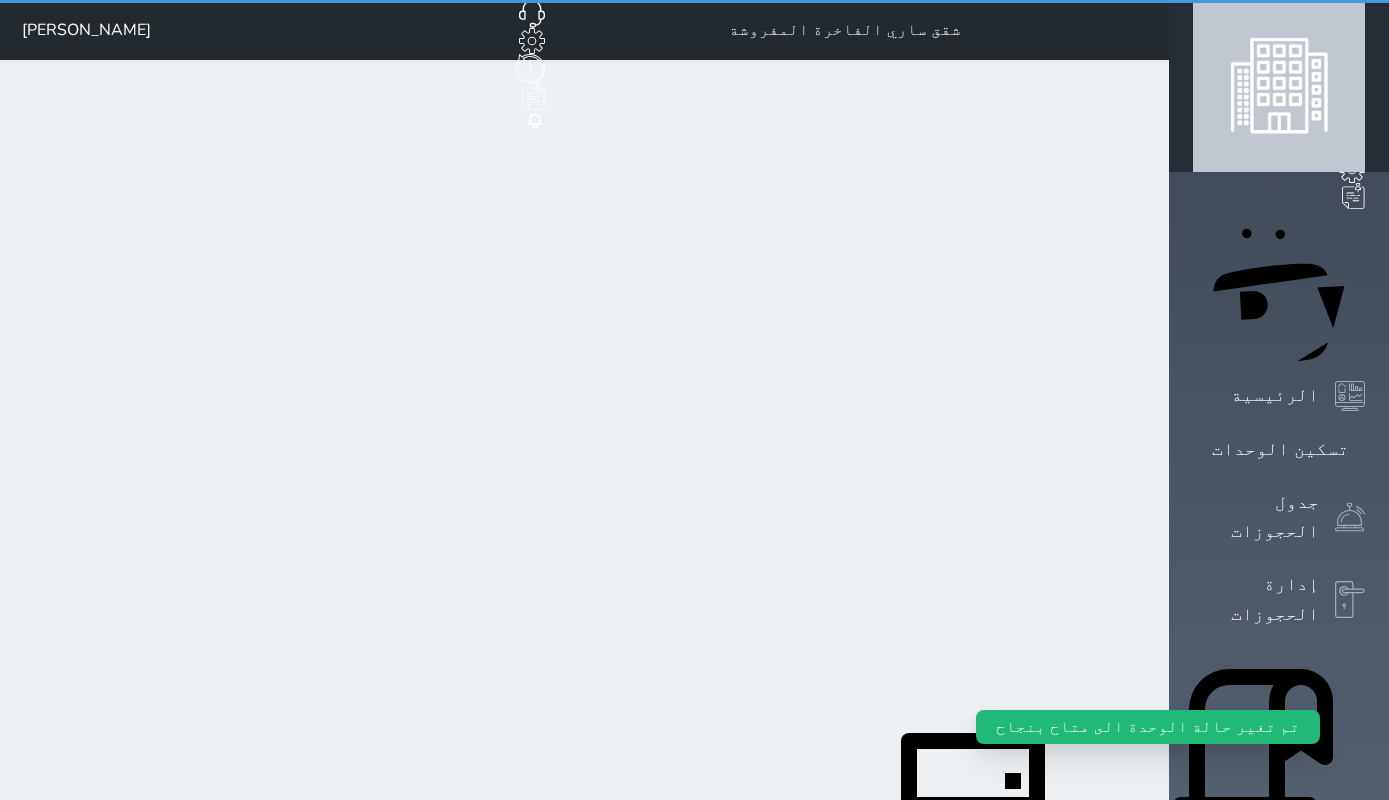 select on "1" 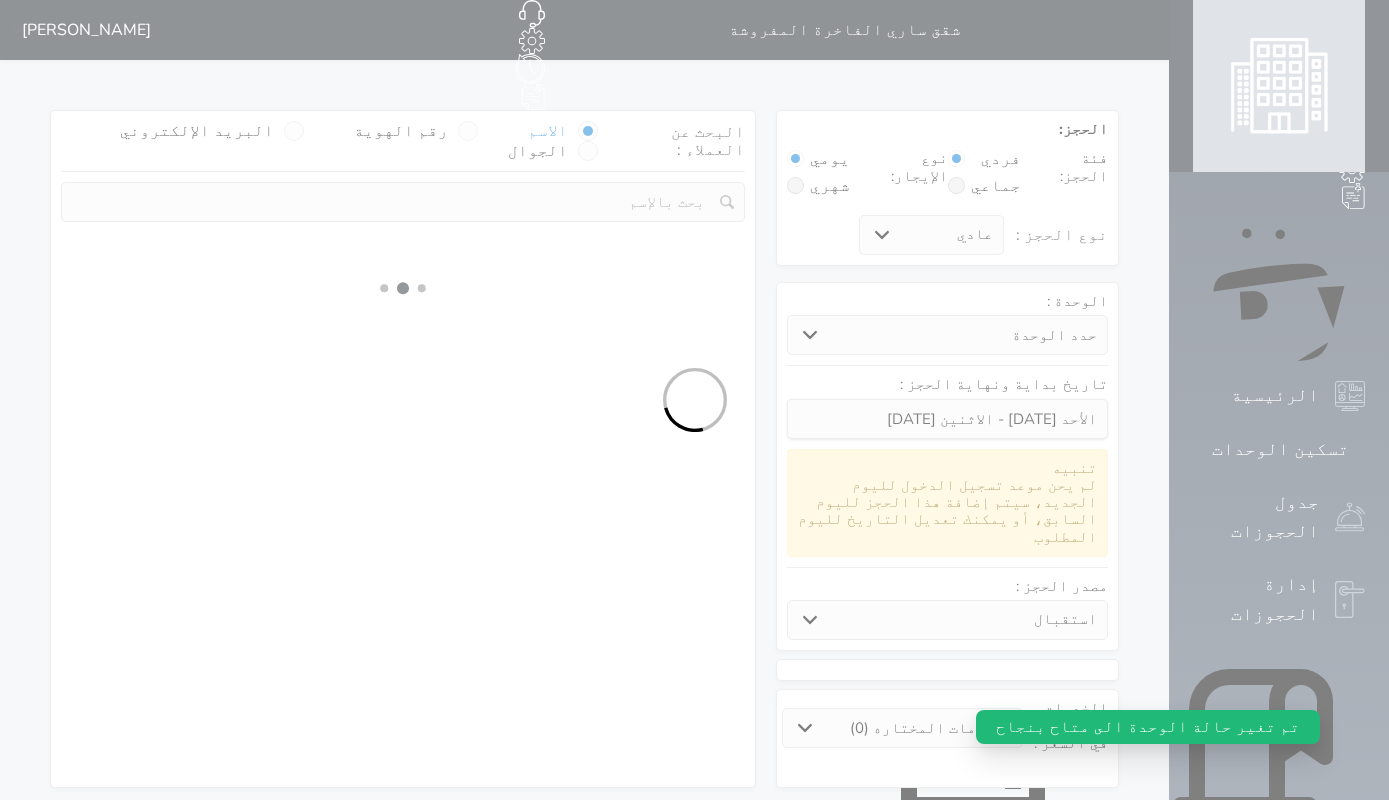 select 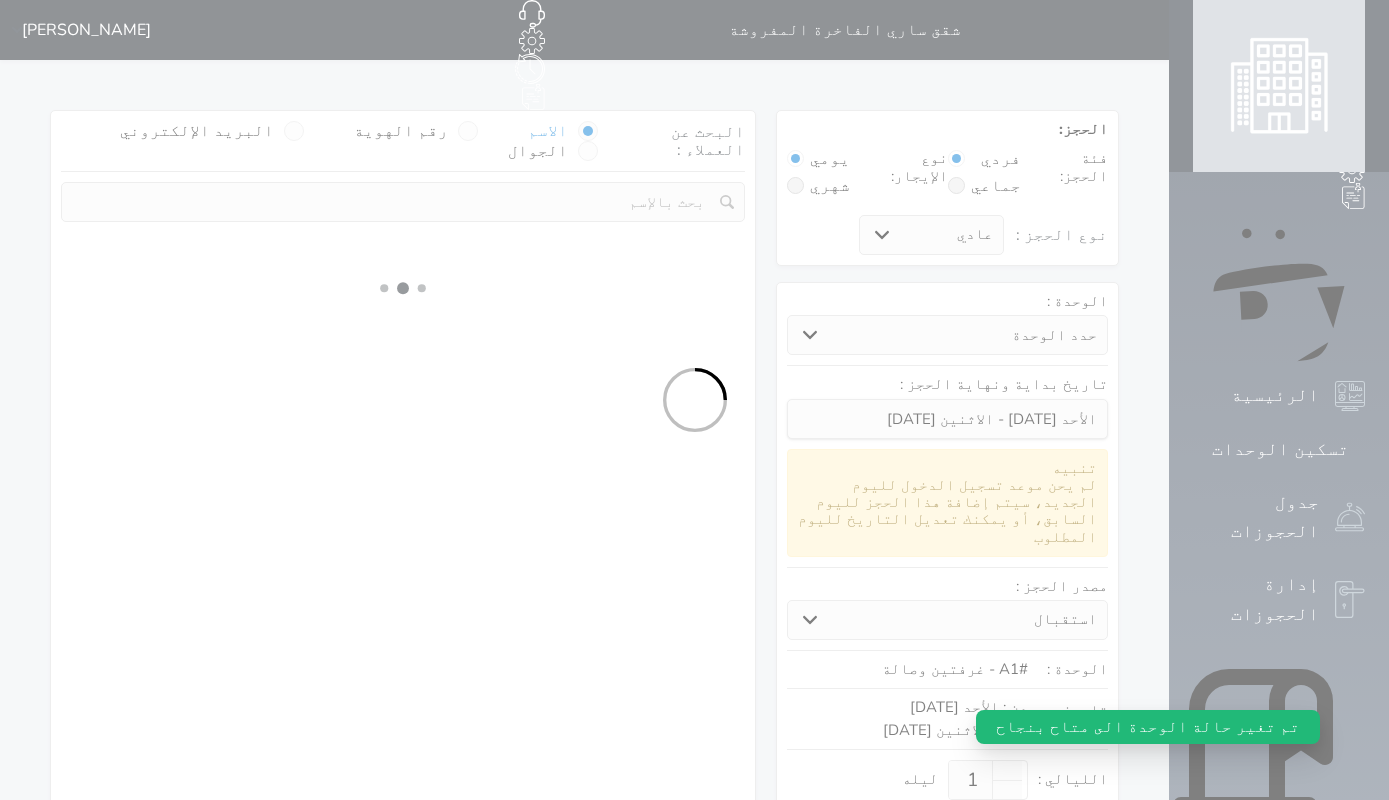 select on "1" 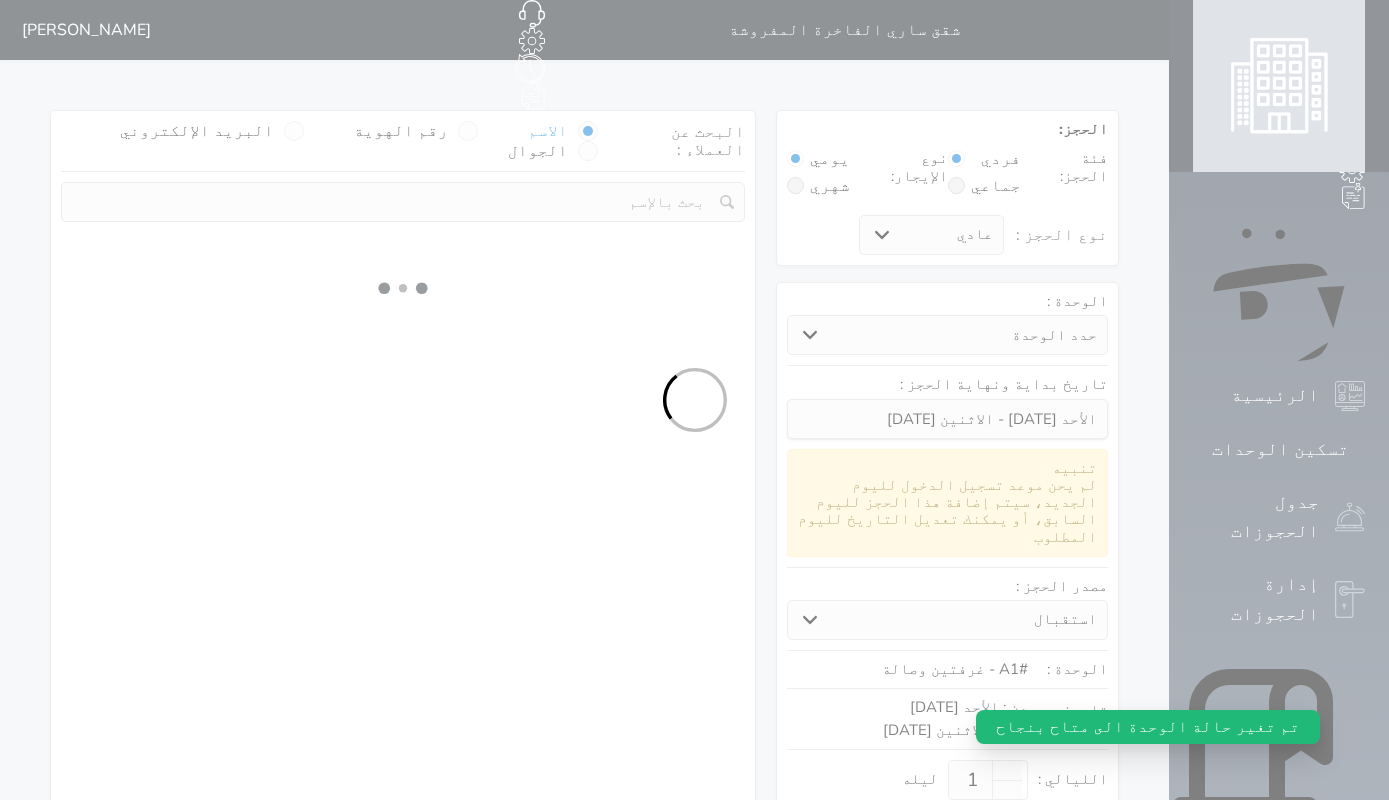 select on "113" 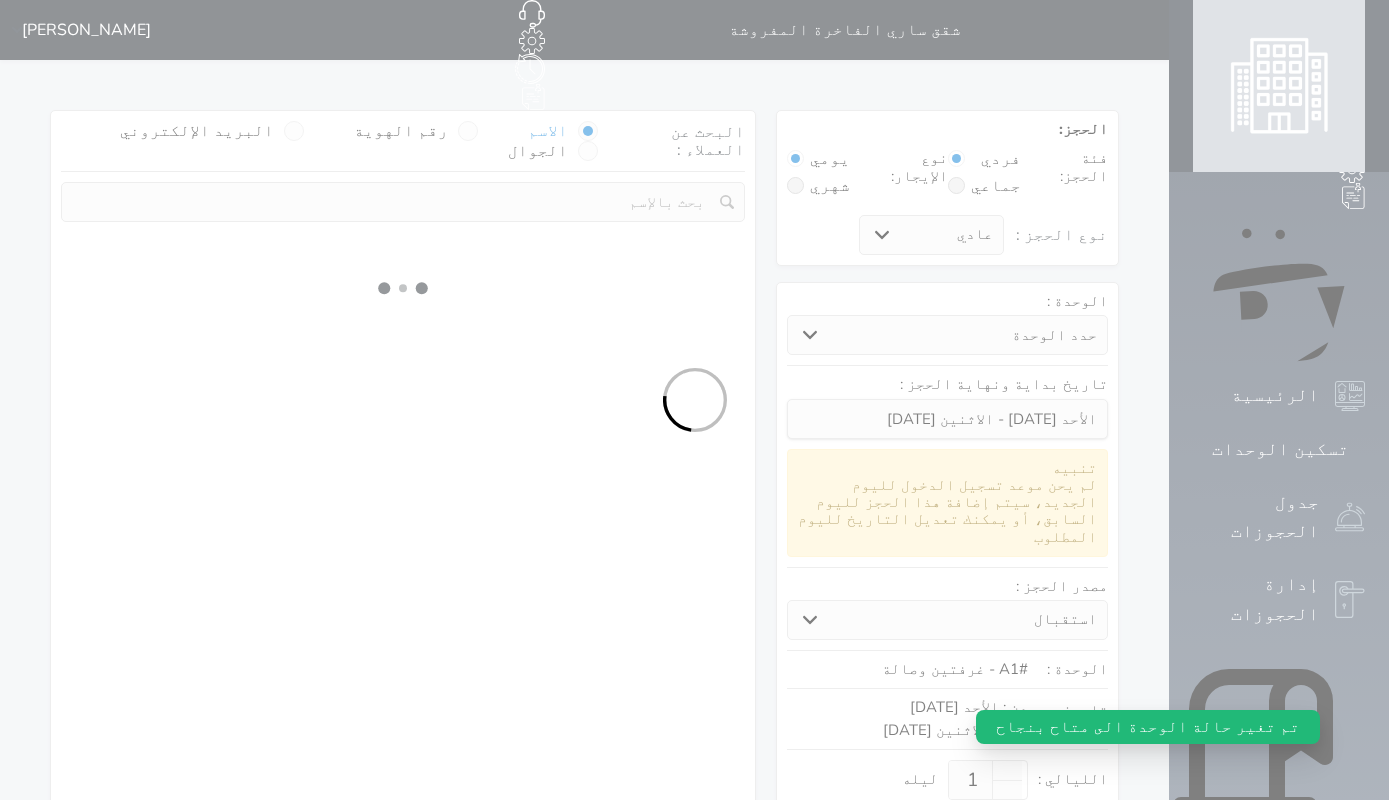 select on "1" 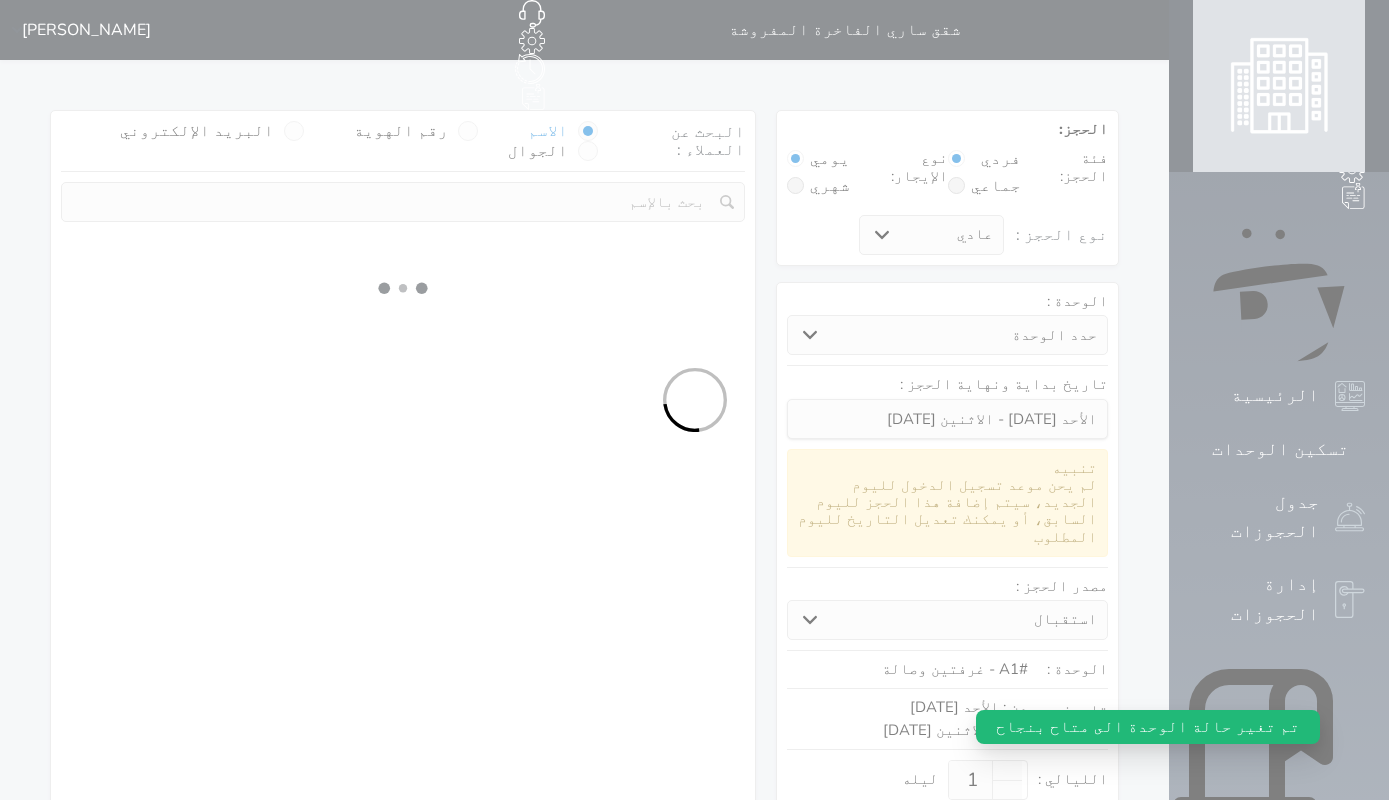 select 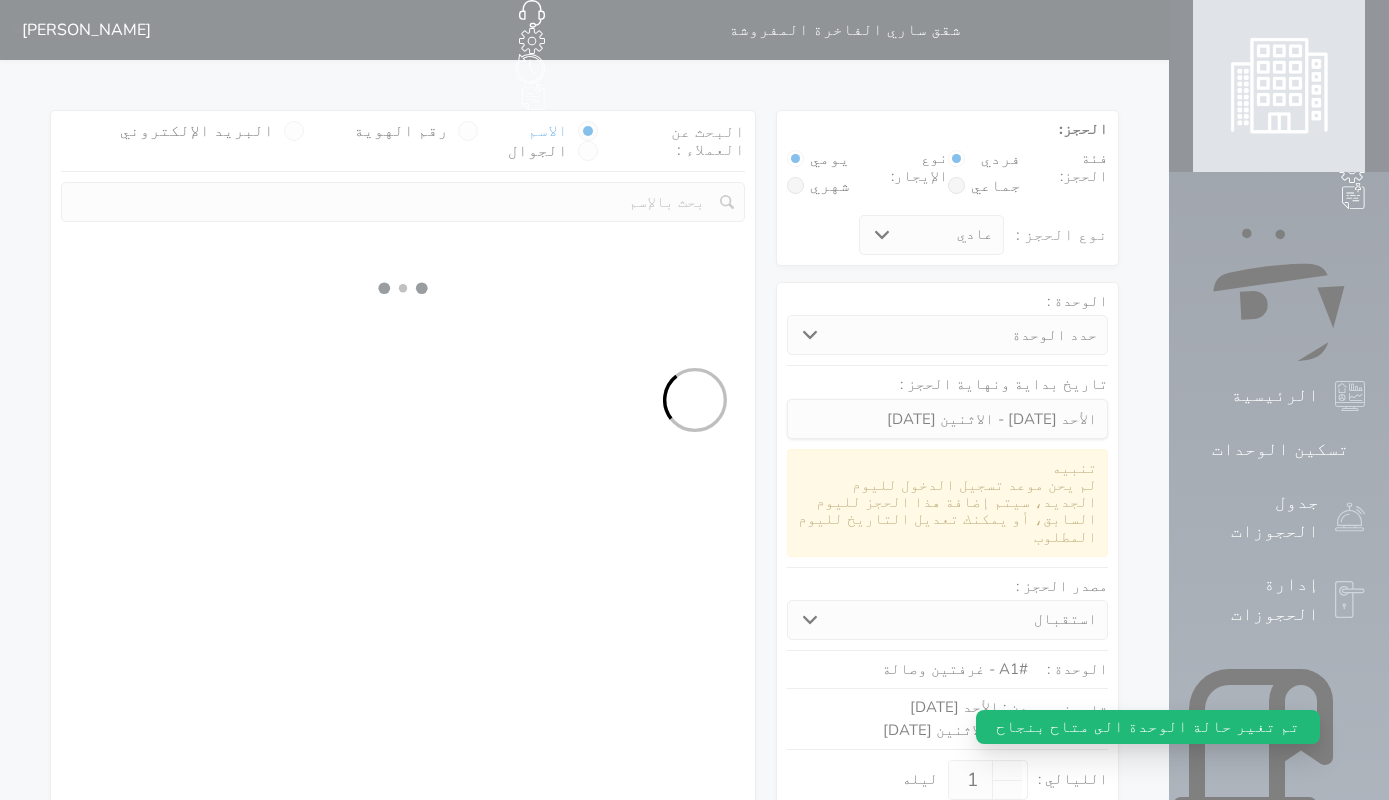 select on "7" 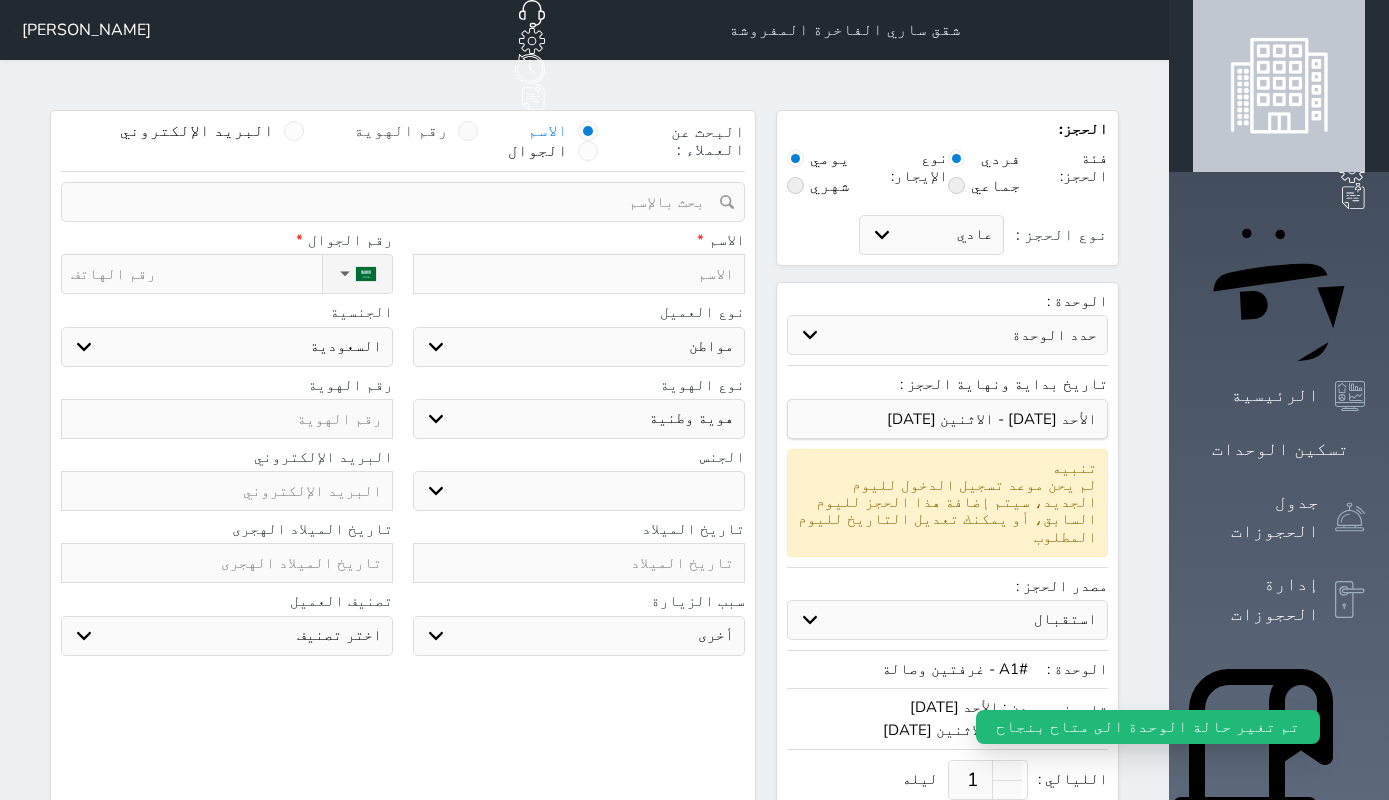 click on "رقم الهوية" at bounding box center [401, 131] 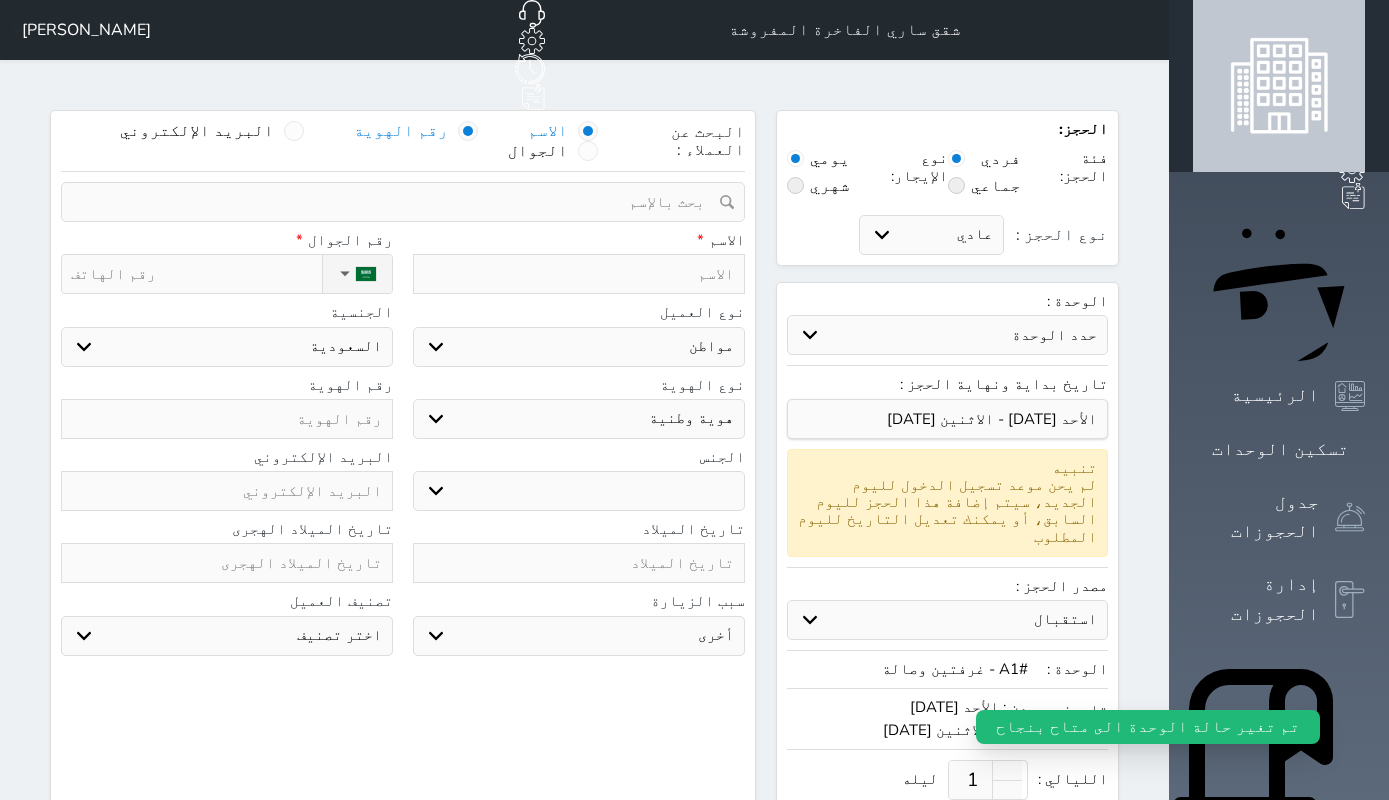 select 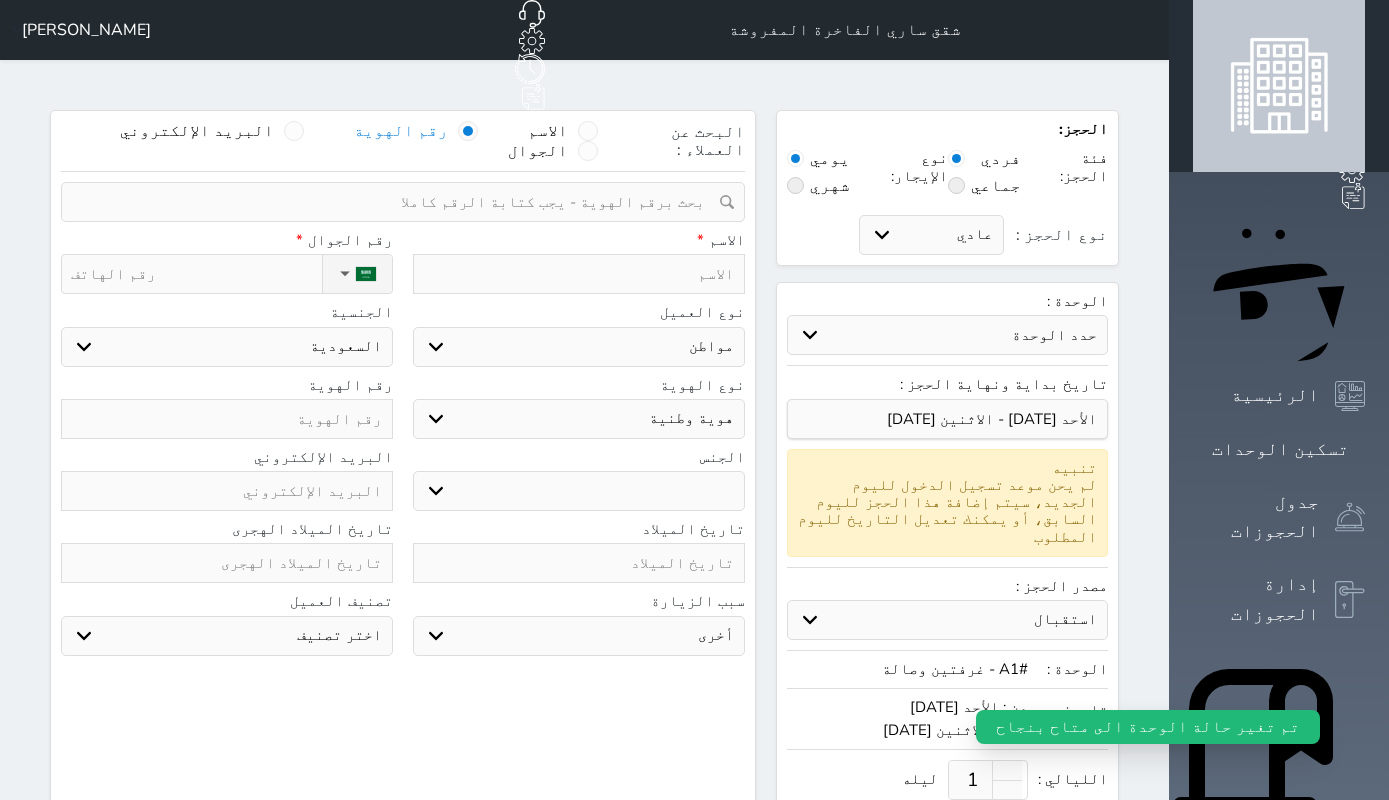 click at bounding box center (396, 202) 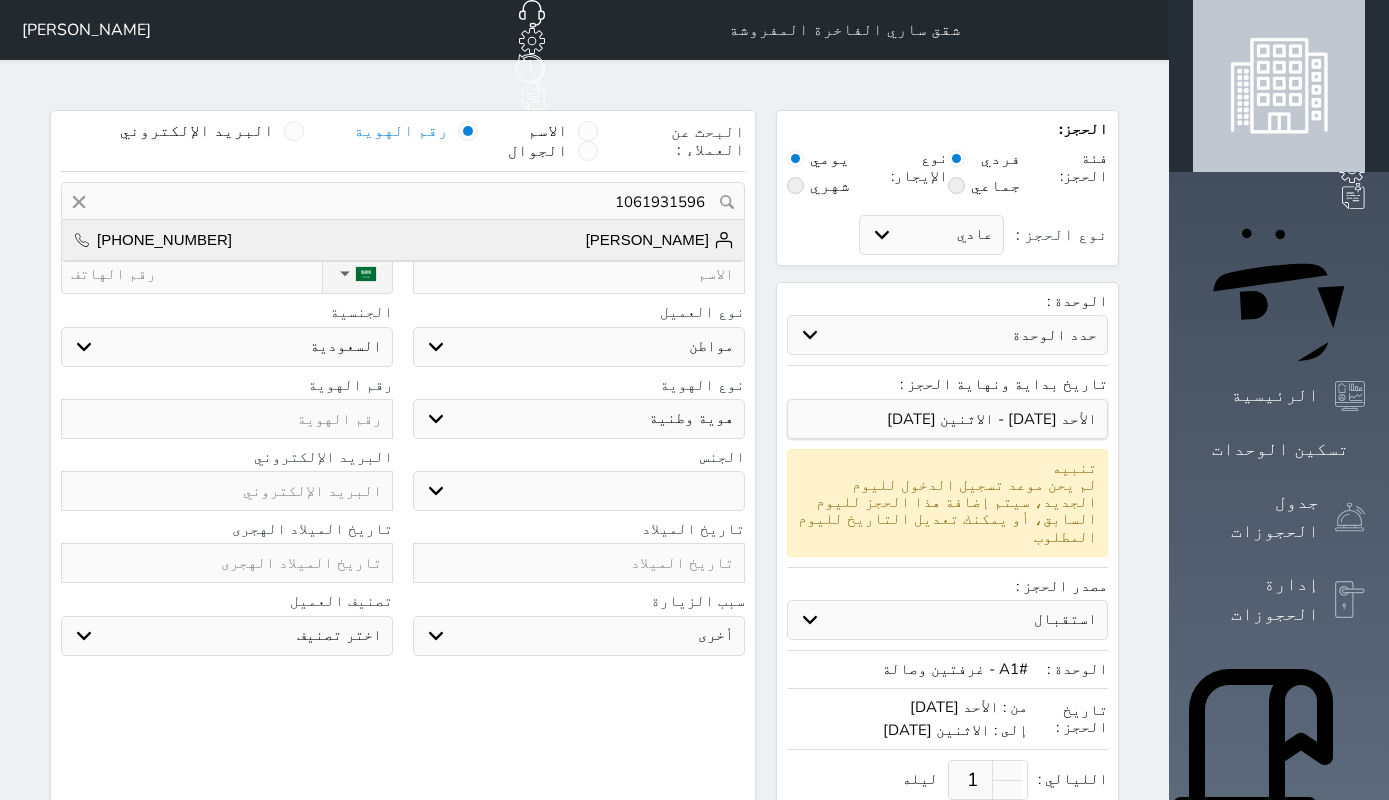 click on "[PERSON_NAME]" at bounding box center [660, 240] 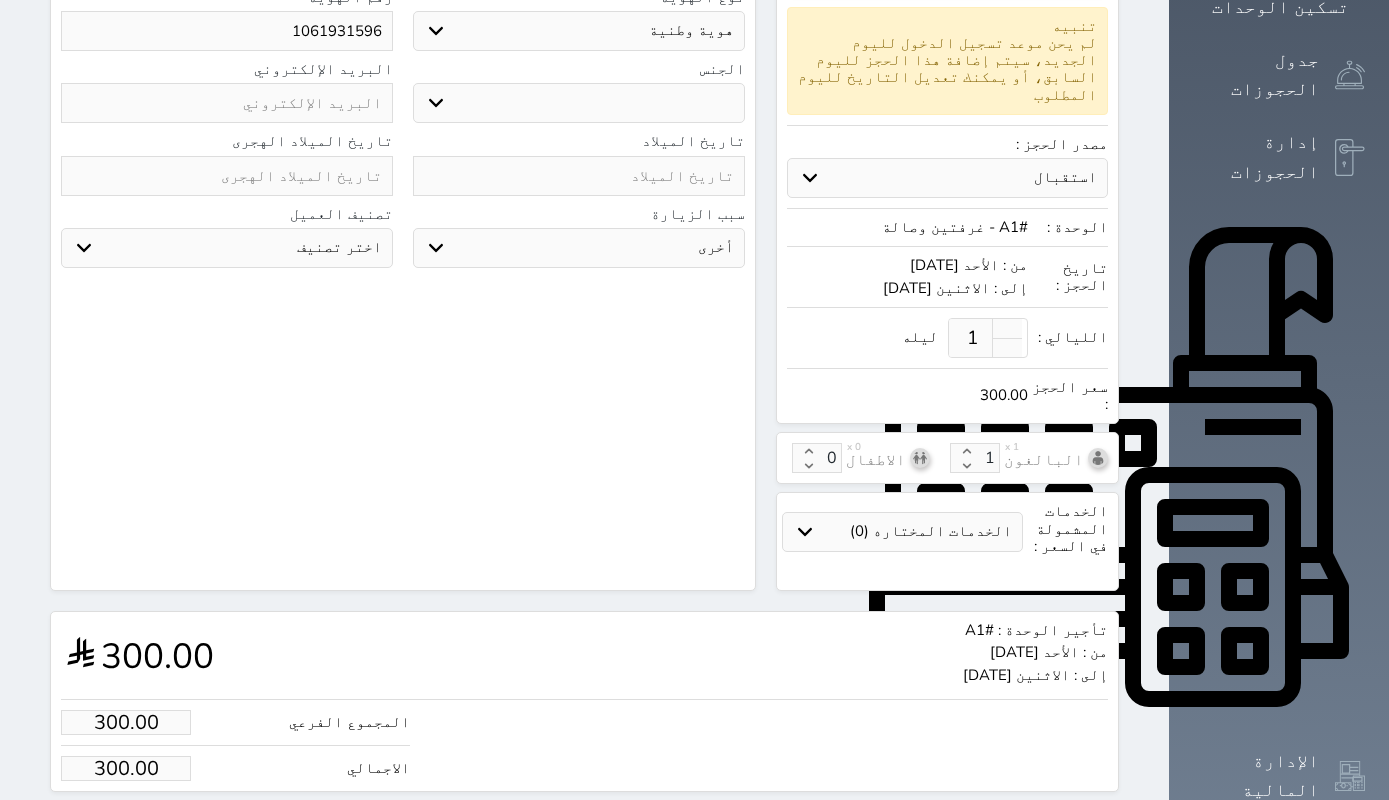 scroll, scrollTop: 444, scrollLeft: 0, axis: vertical 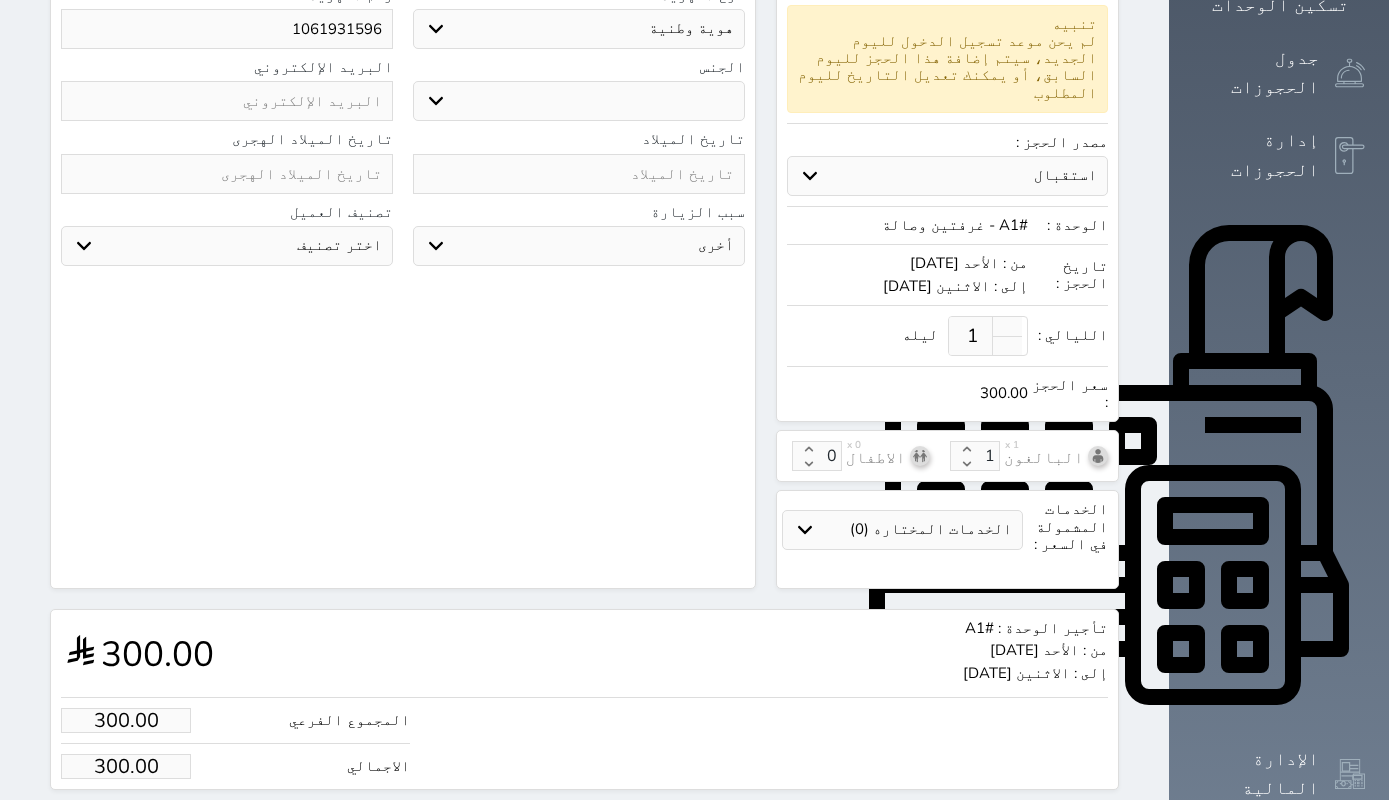 click on "300.00" at bounding box center (126, 720) 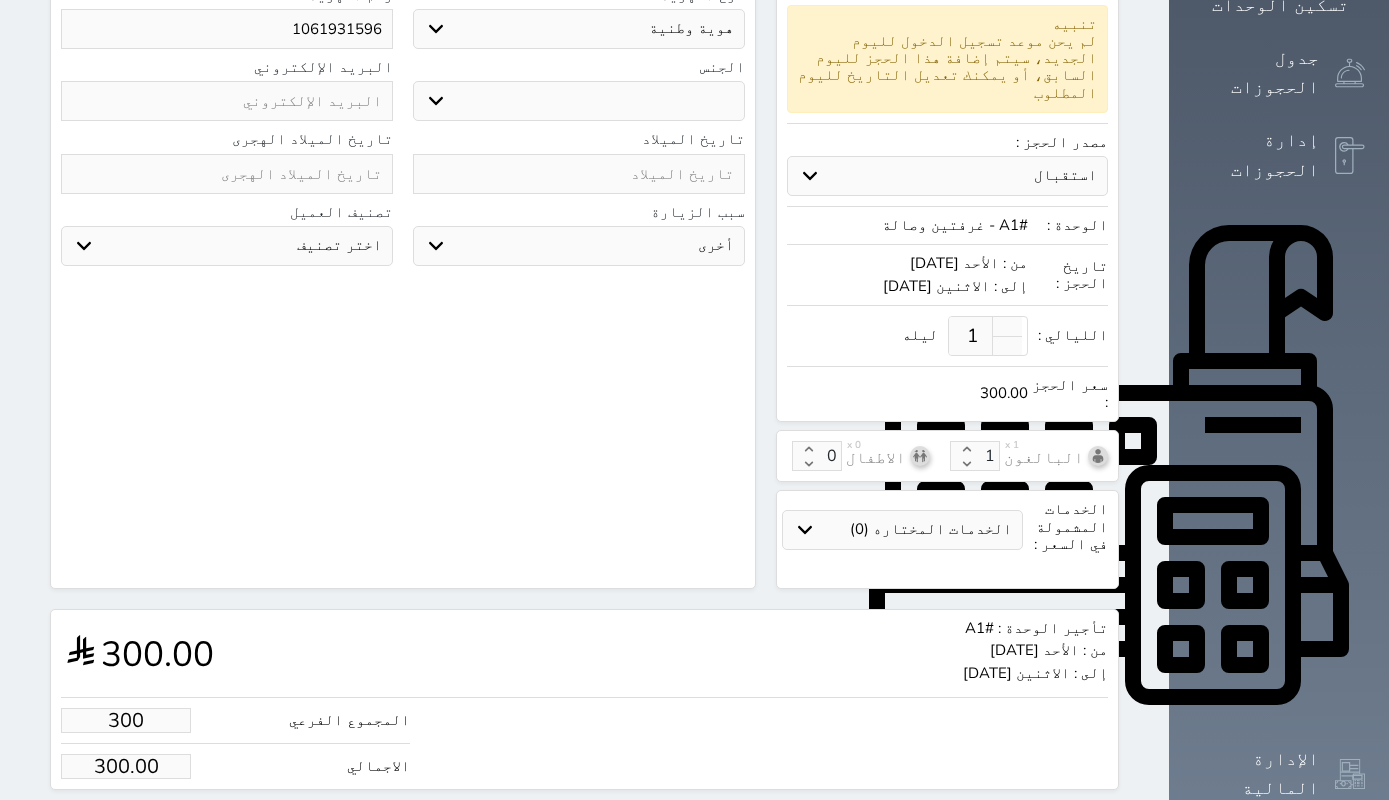 type on "30" 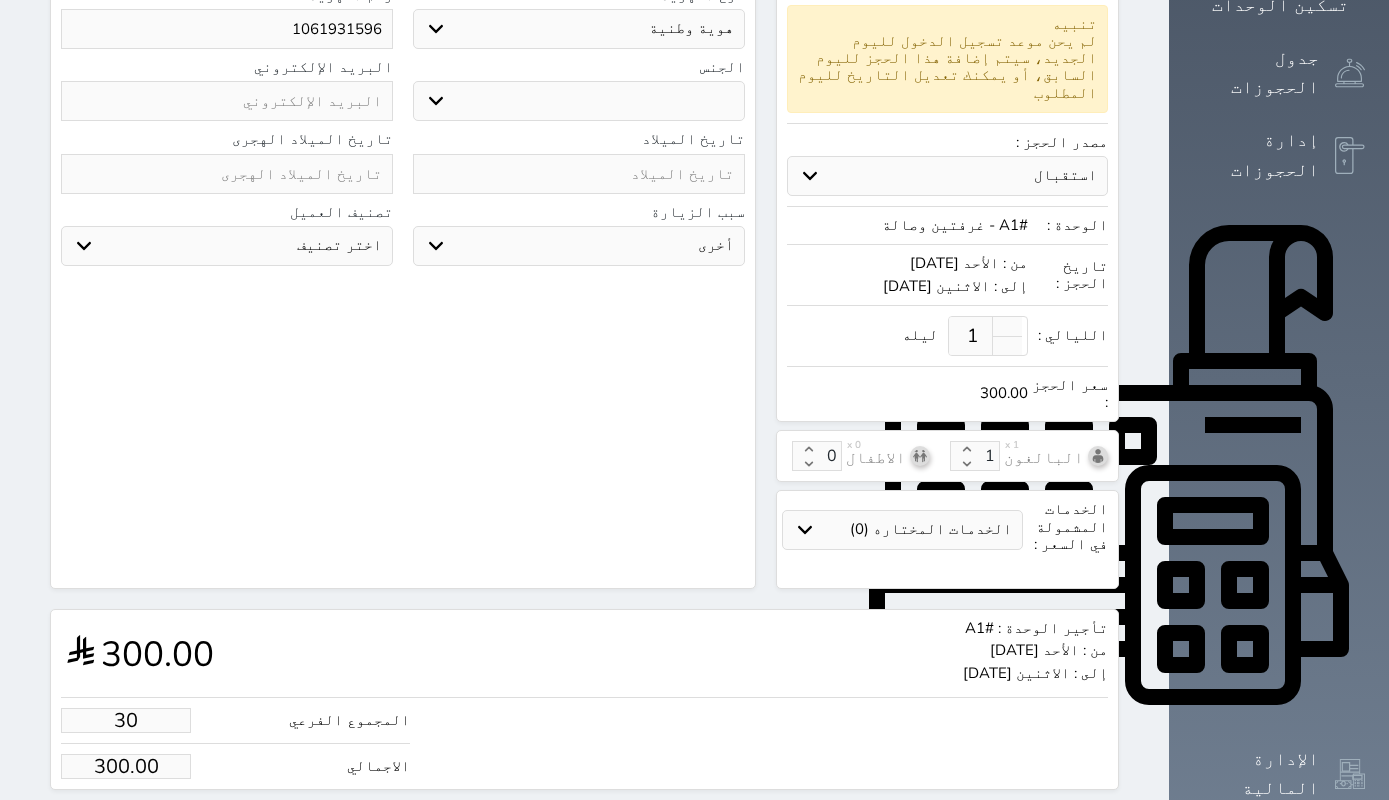 type on "30.00" 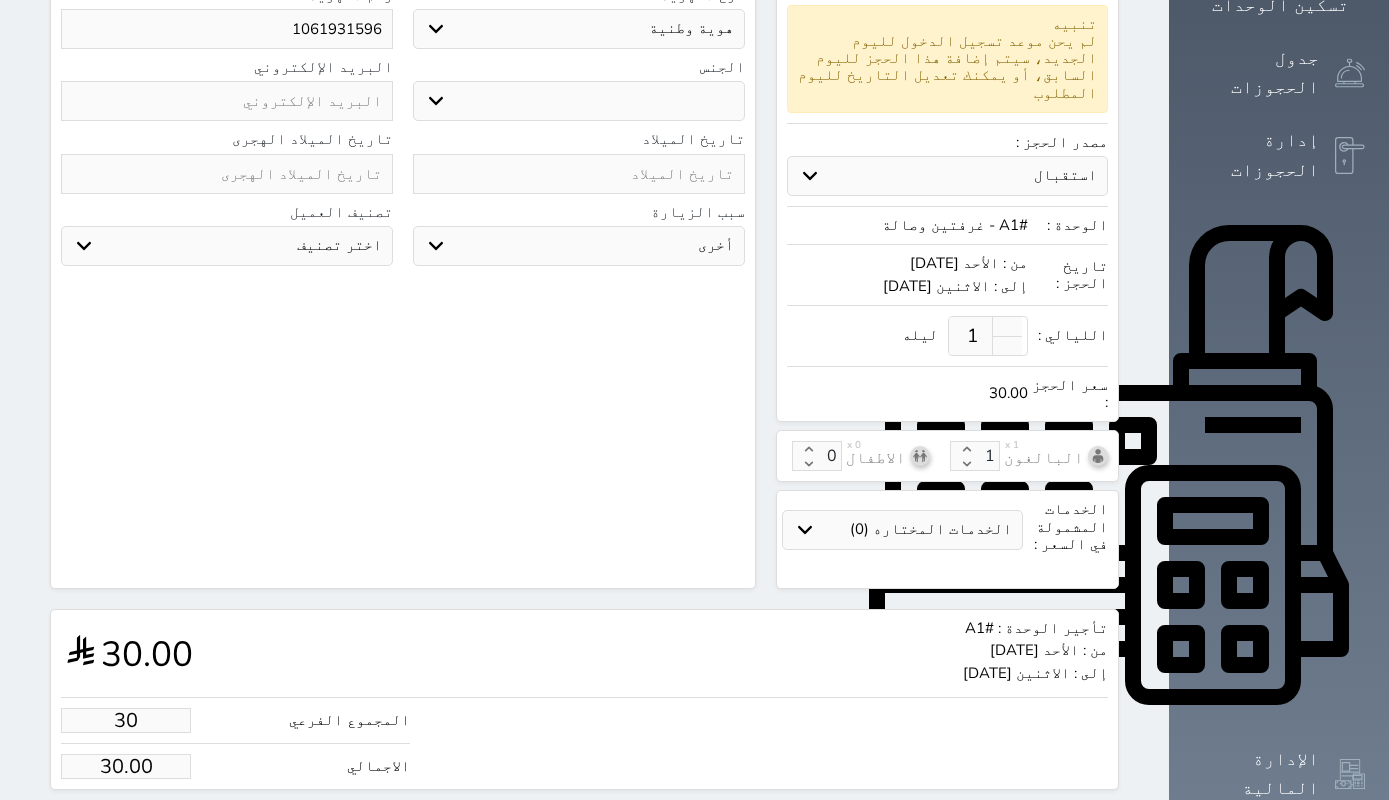 type on "3" 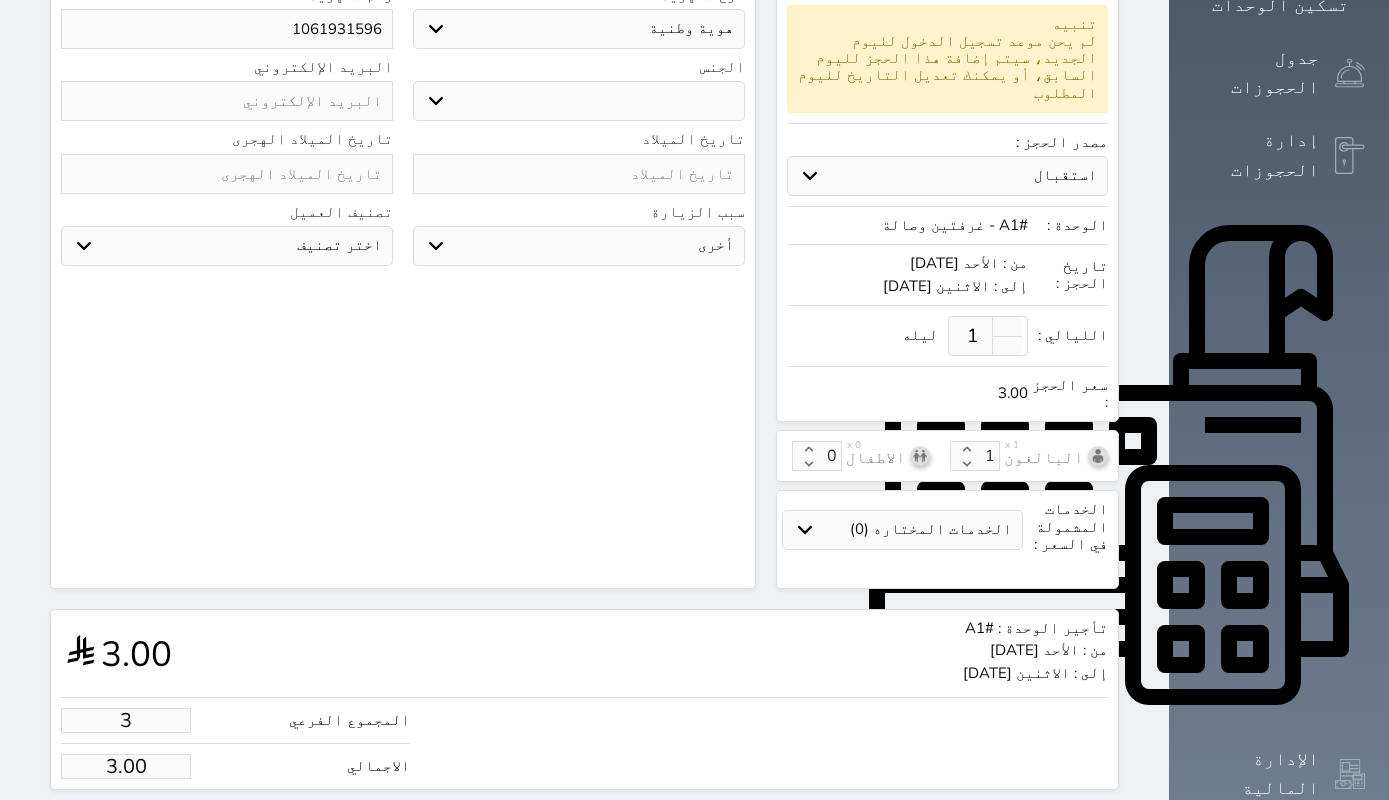 type on "1" 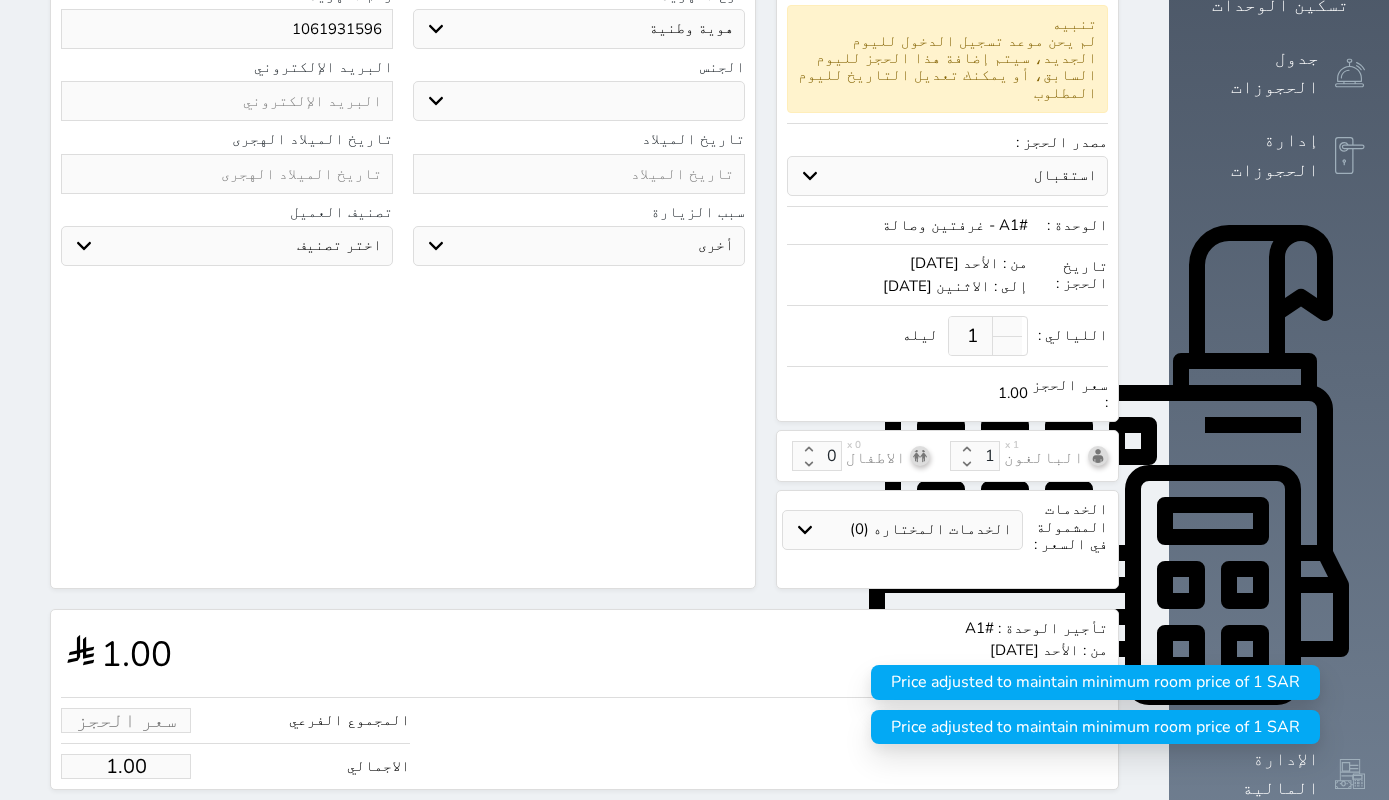 type on "2" 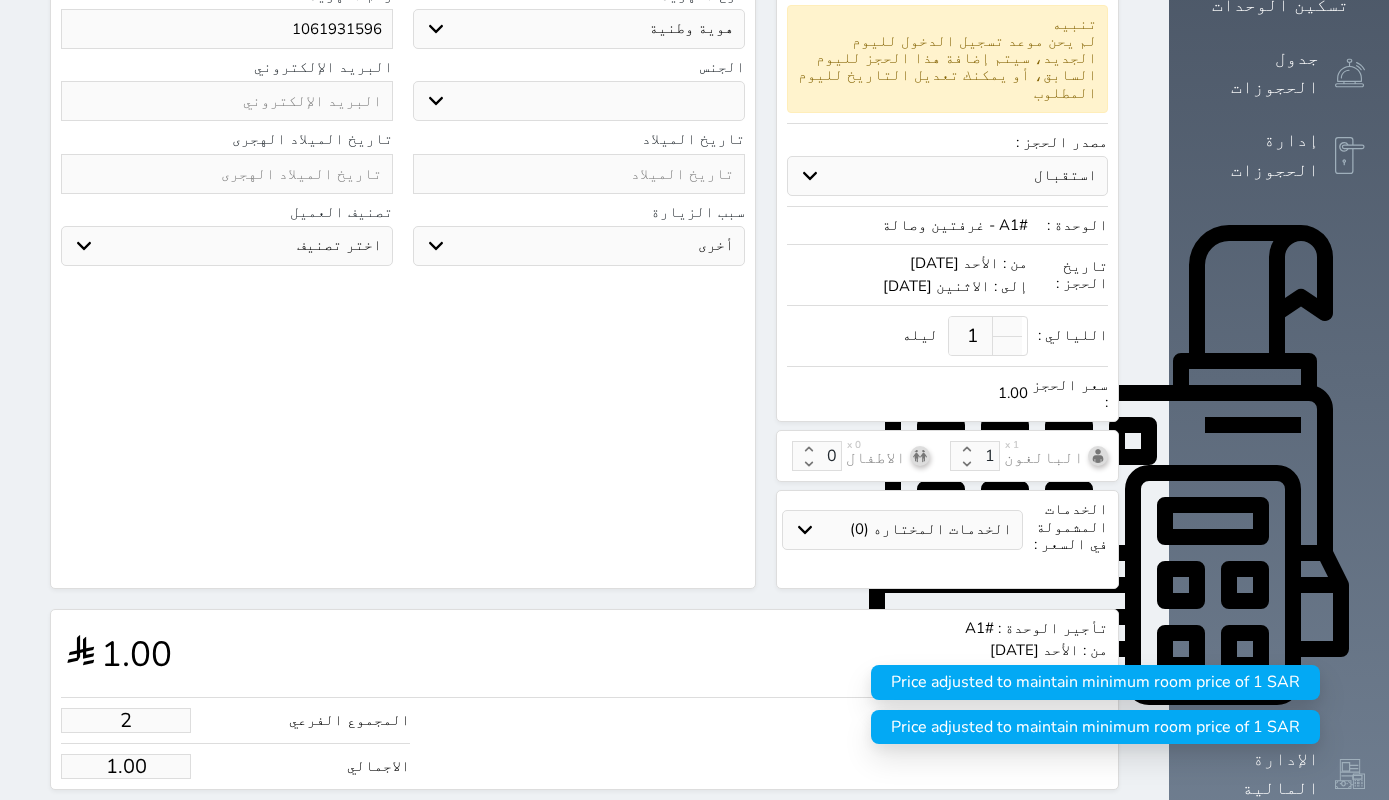 type on "2.00" 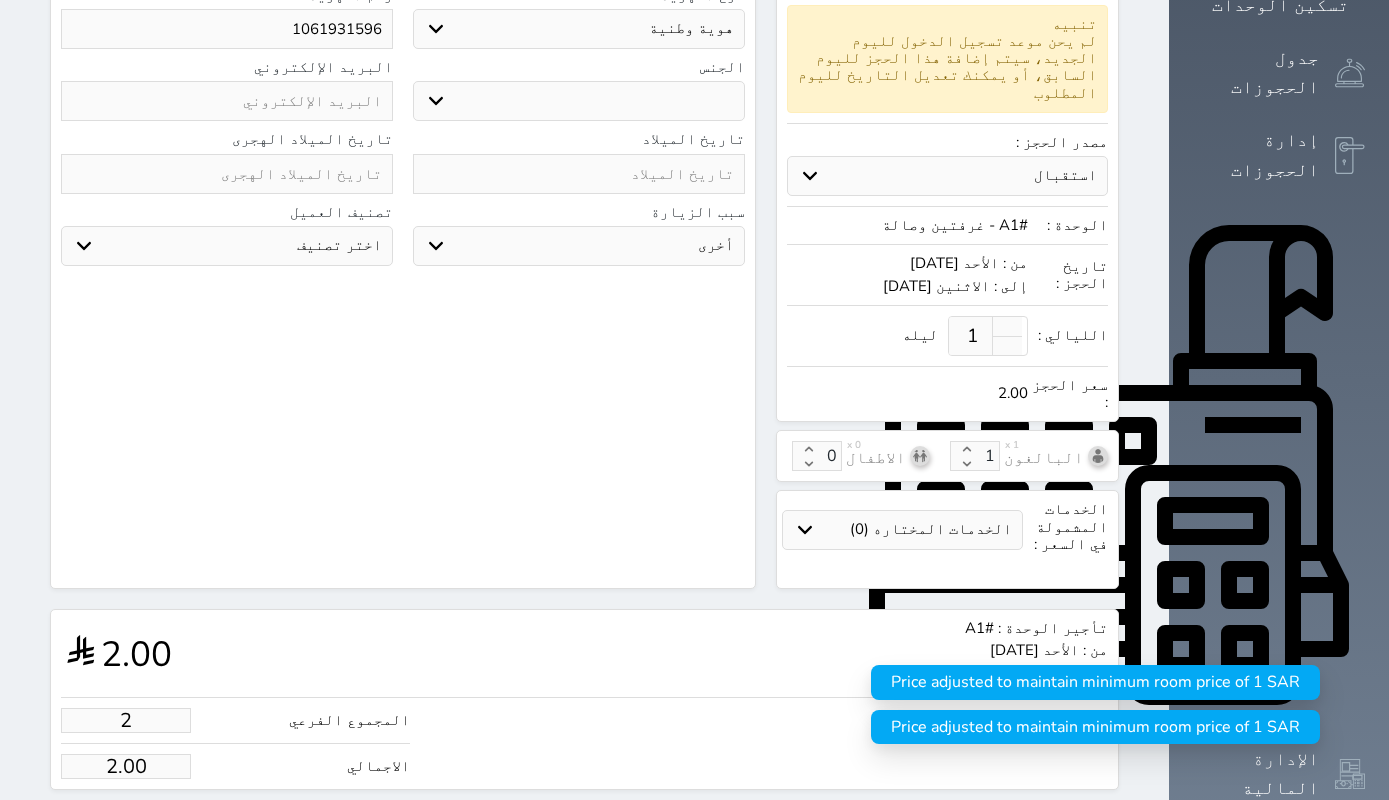 type on "25" 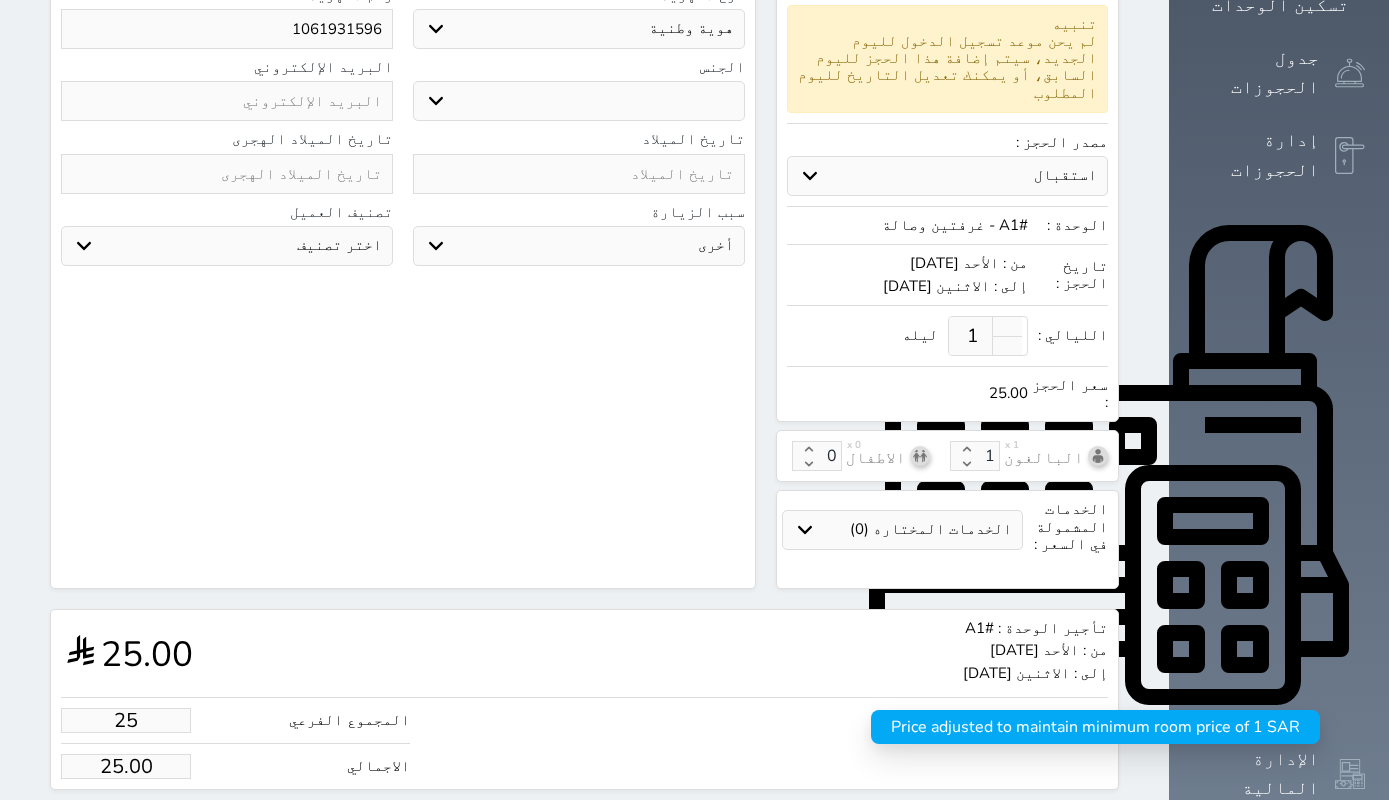 type on "250" 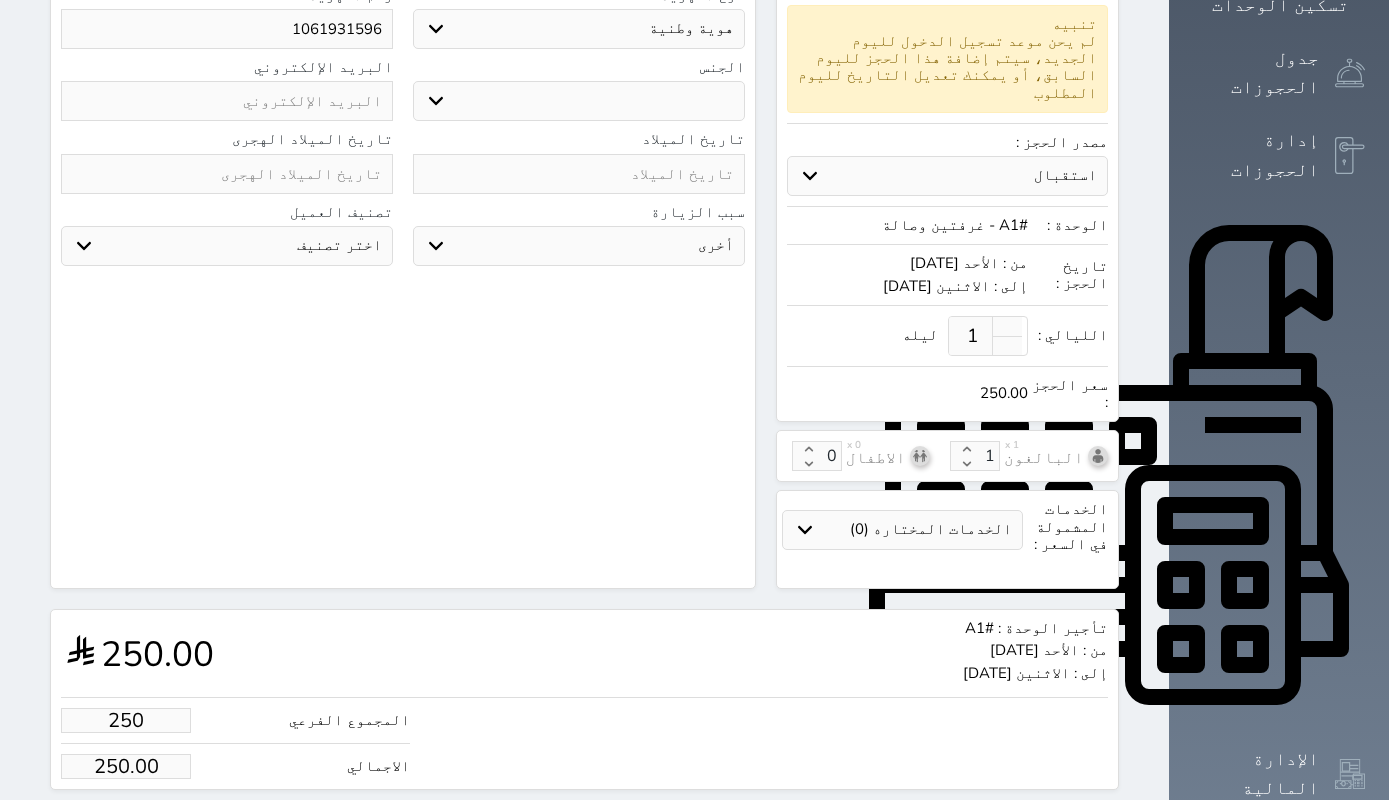 click on "حجز" at bounding box center [153, 827] 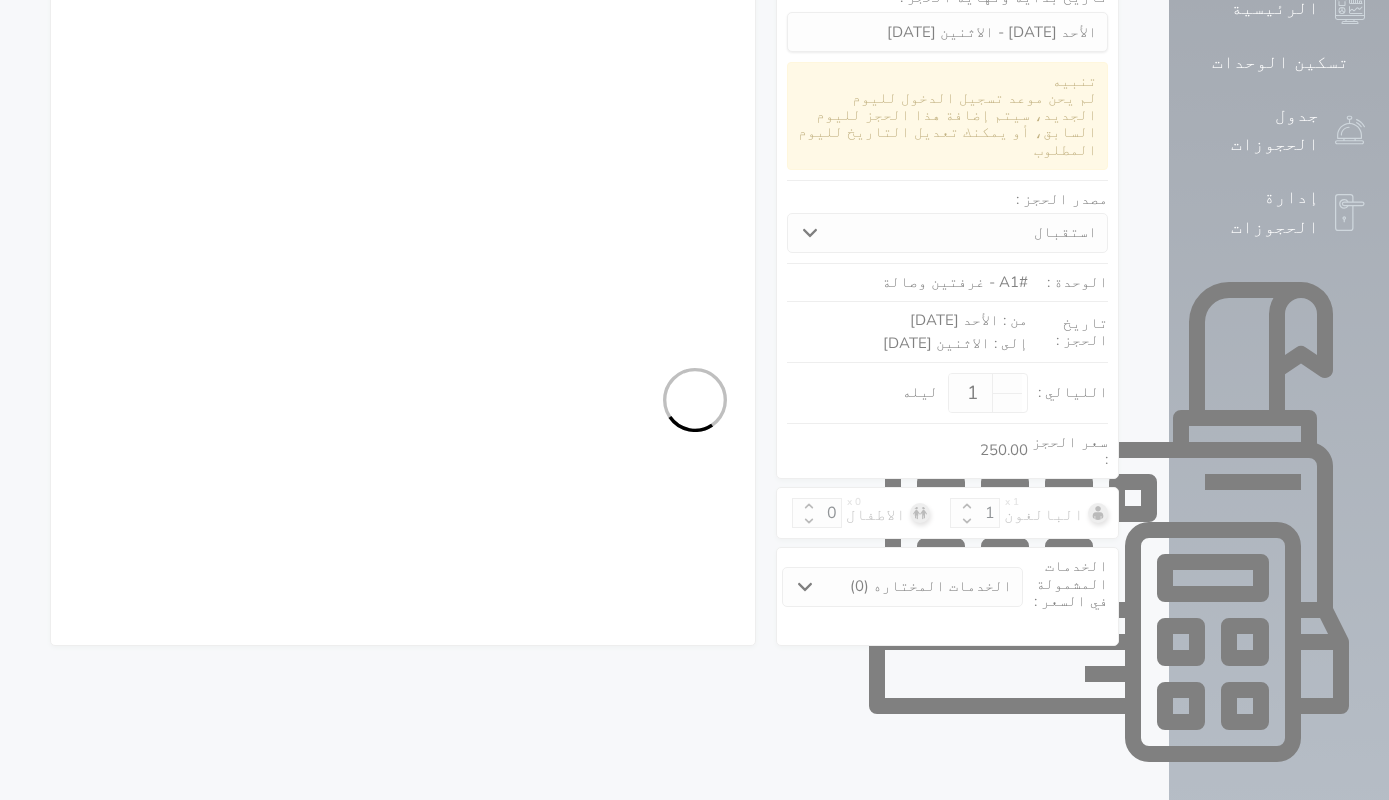 select on "1" 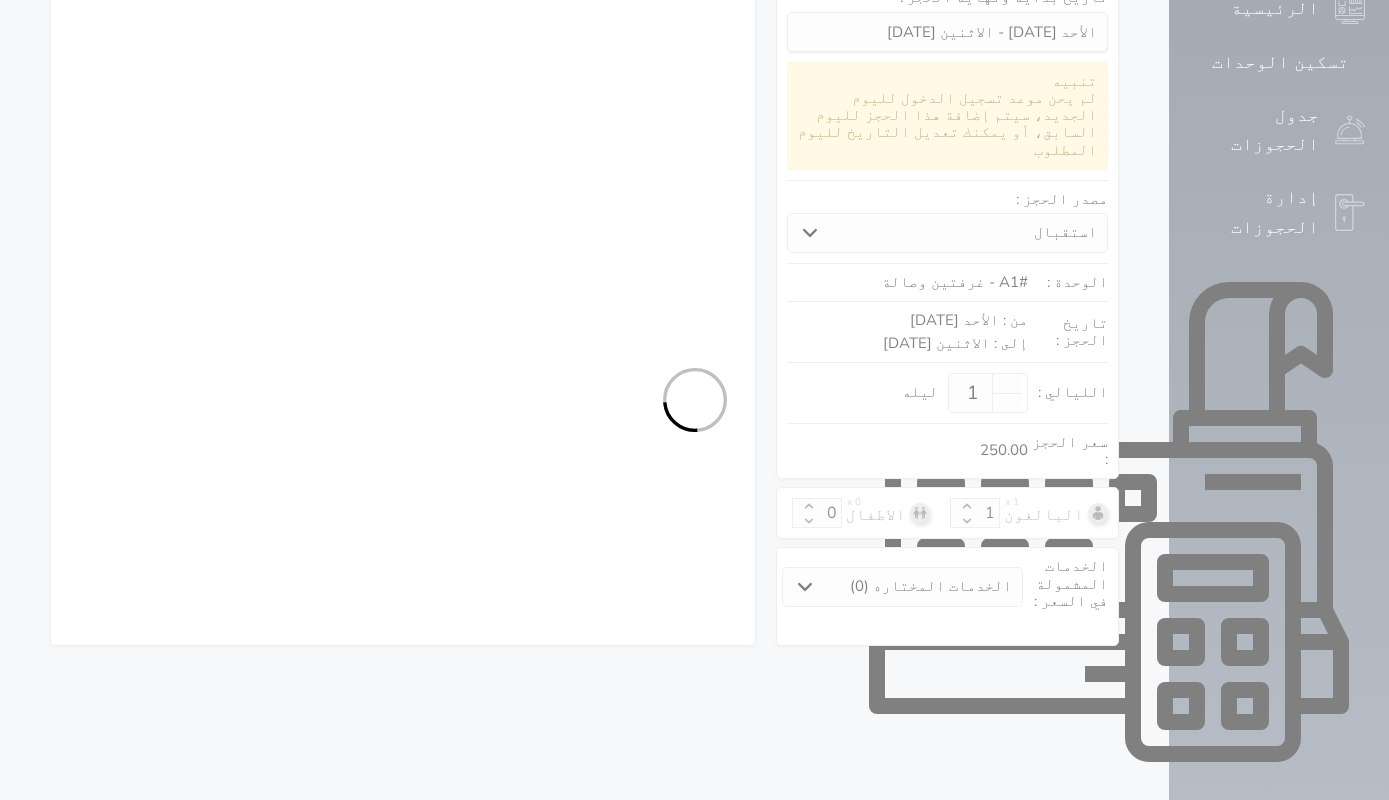 select on "113" 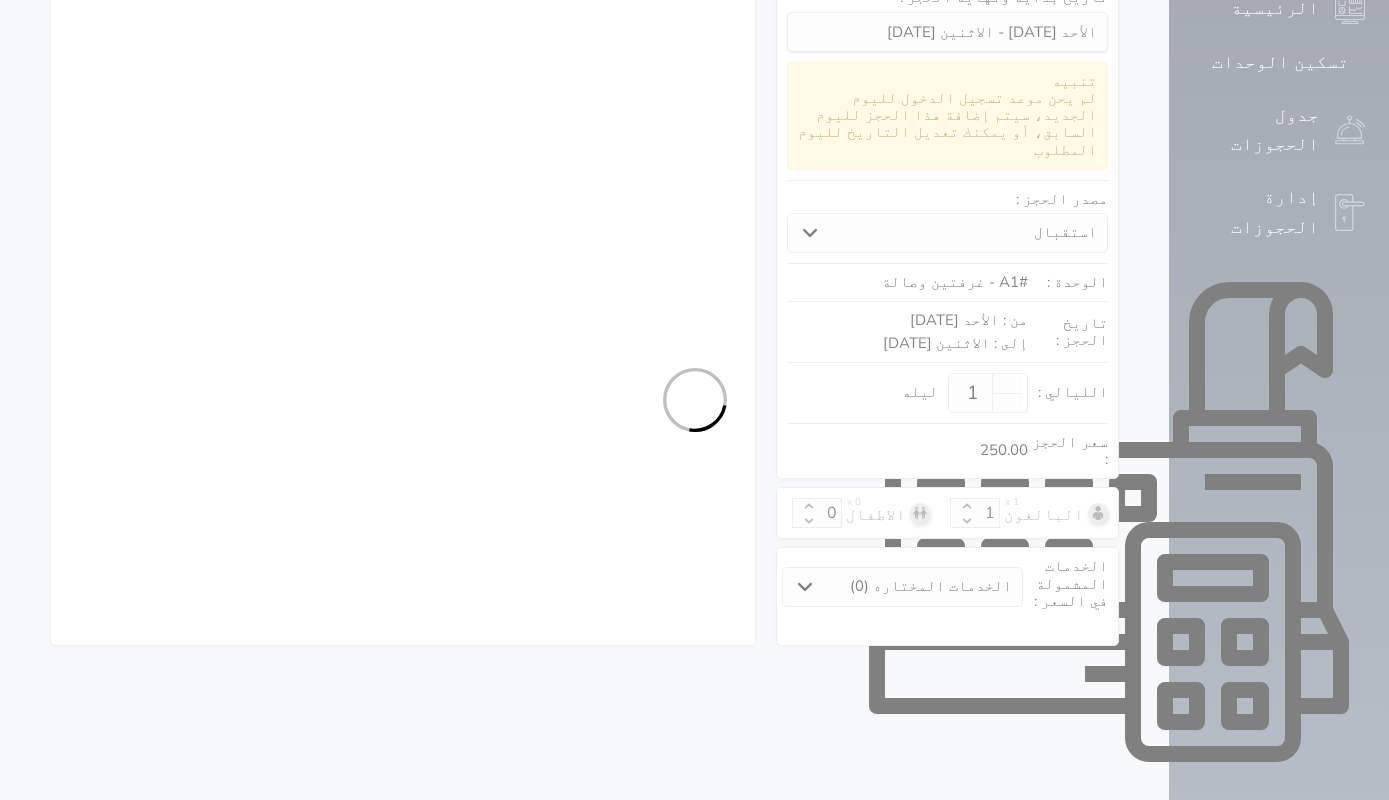 select on "1" 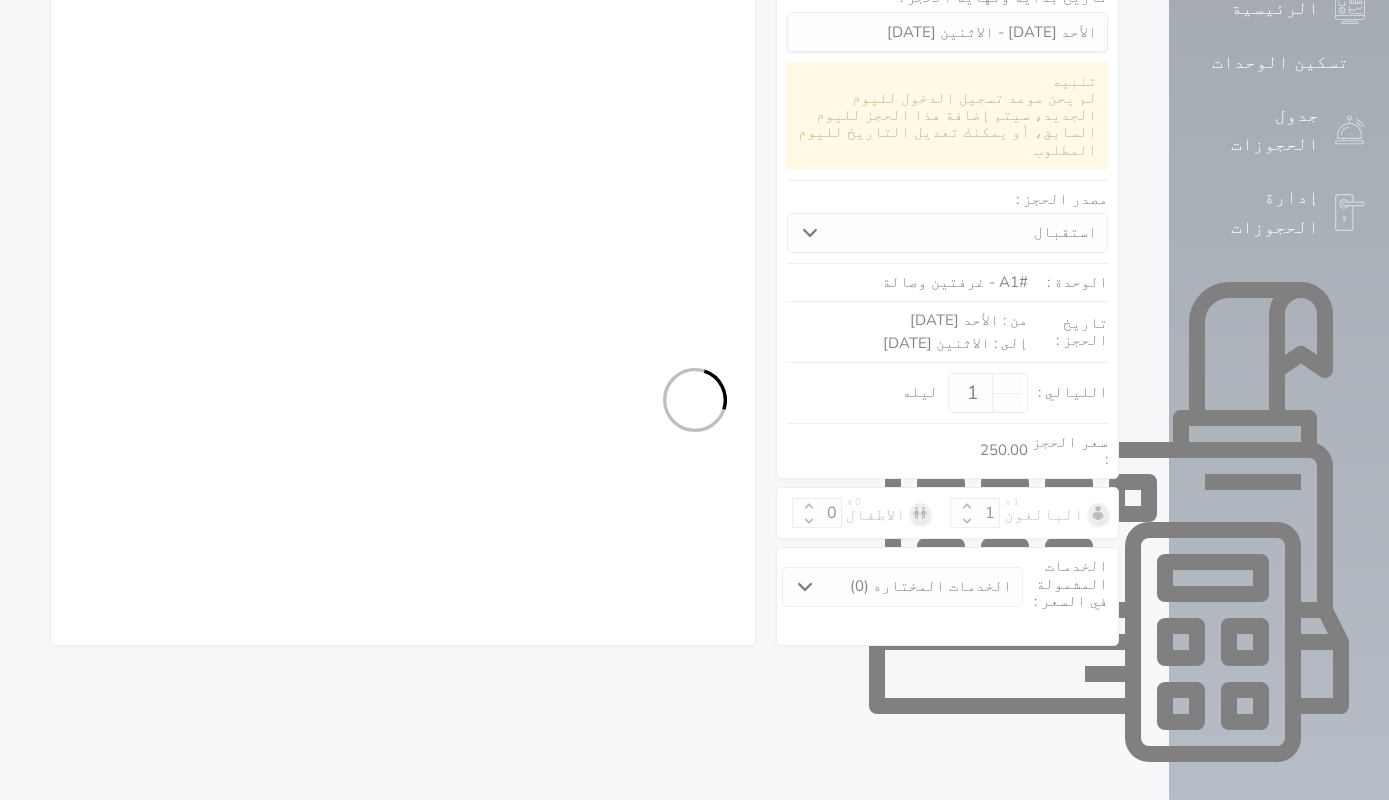 select on "7" 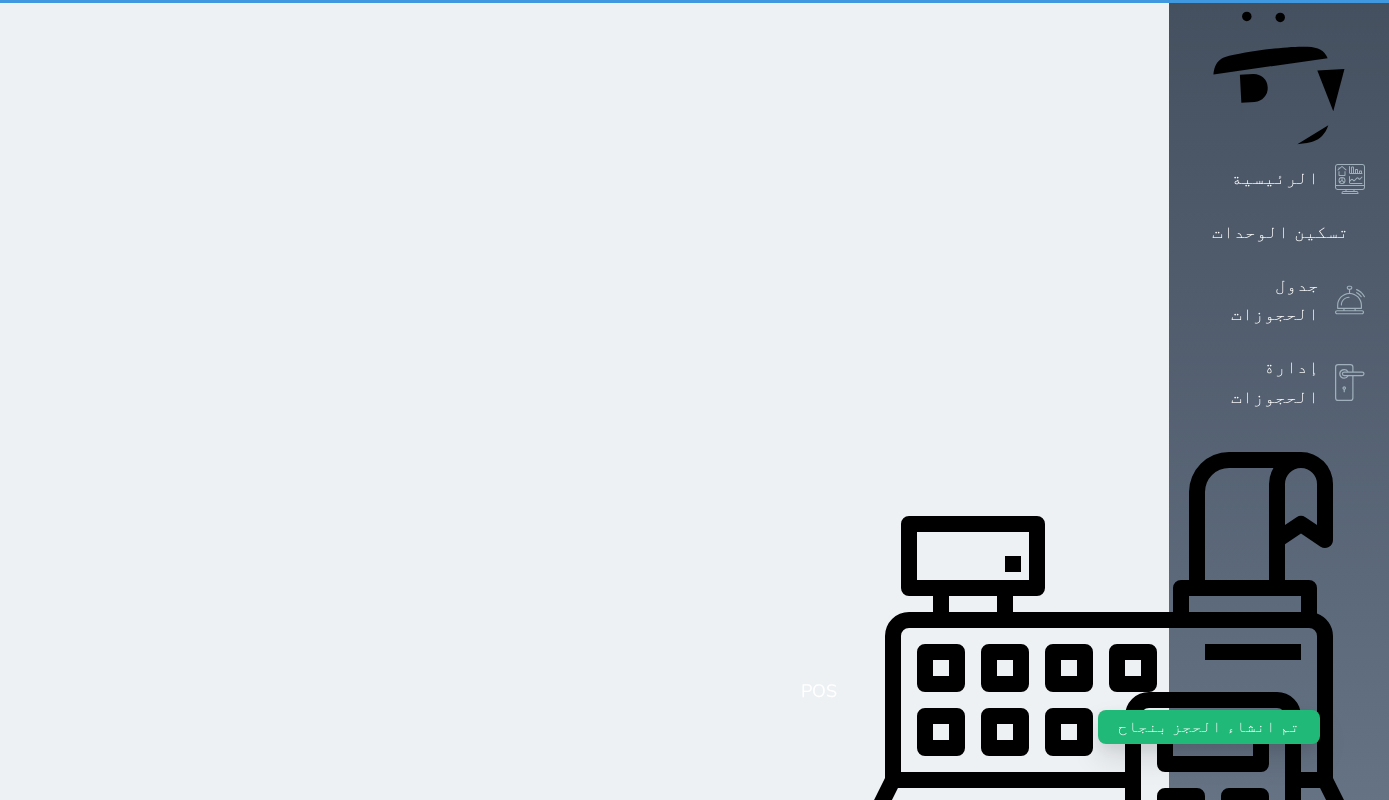 scroll, scrollTop: 0, scrollLeft: 0, axis: both 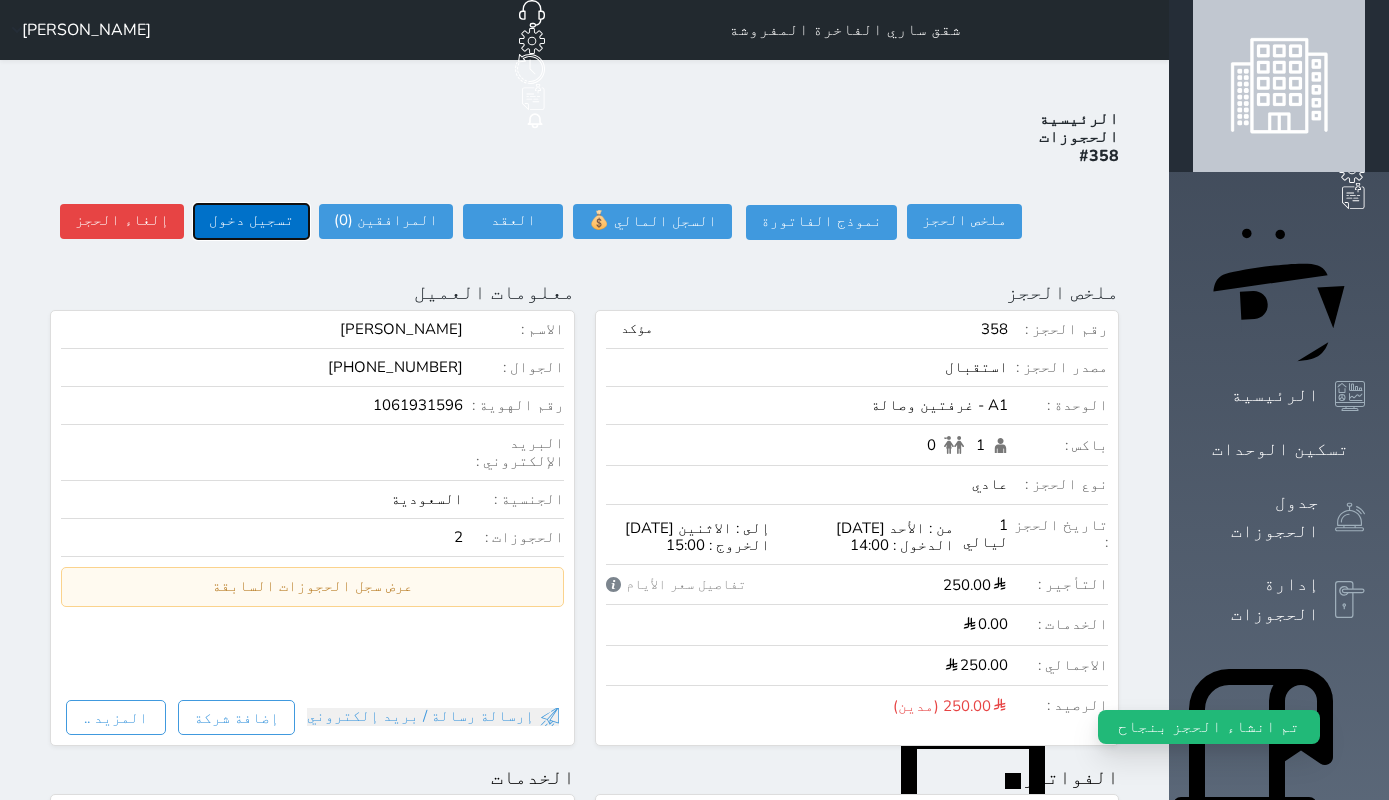 click on "تسجيل دخول" at bounding box center [251, 221] 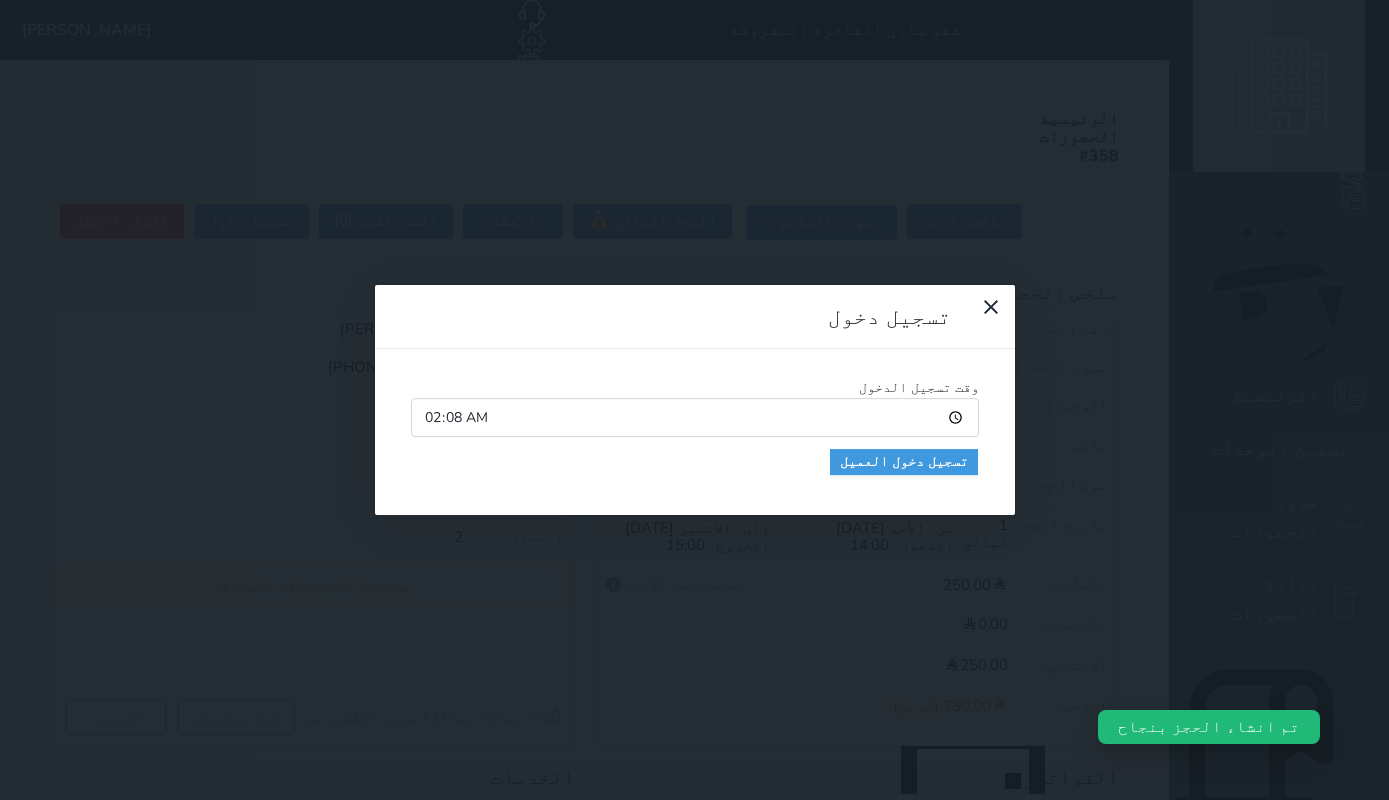 click on "02:08" at bounding box center [695, 417] 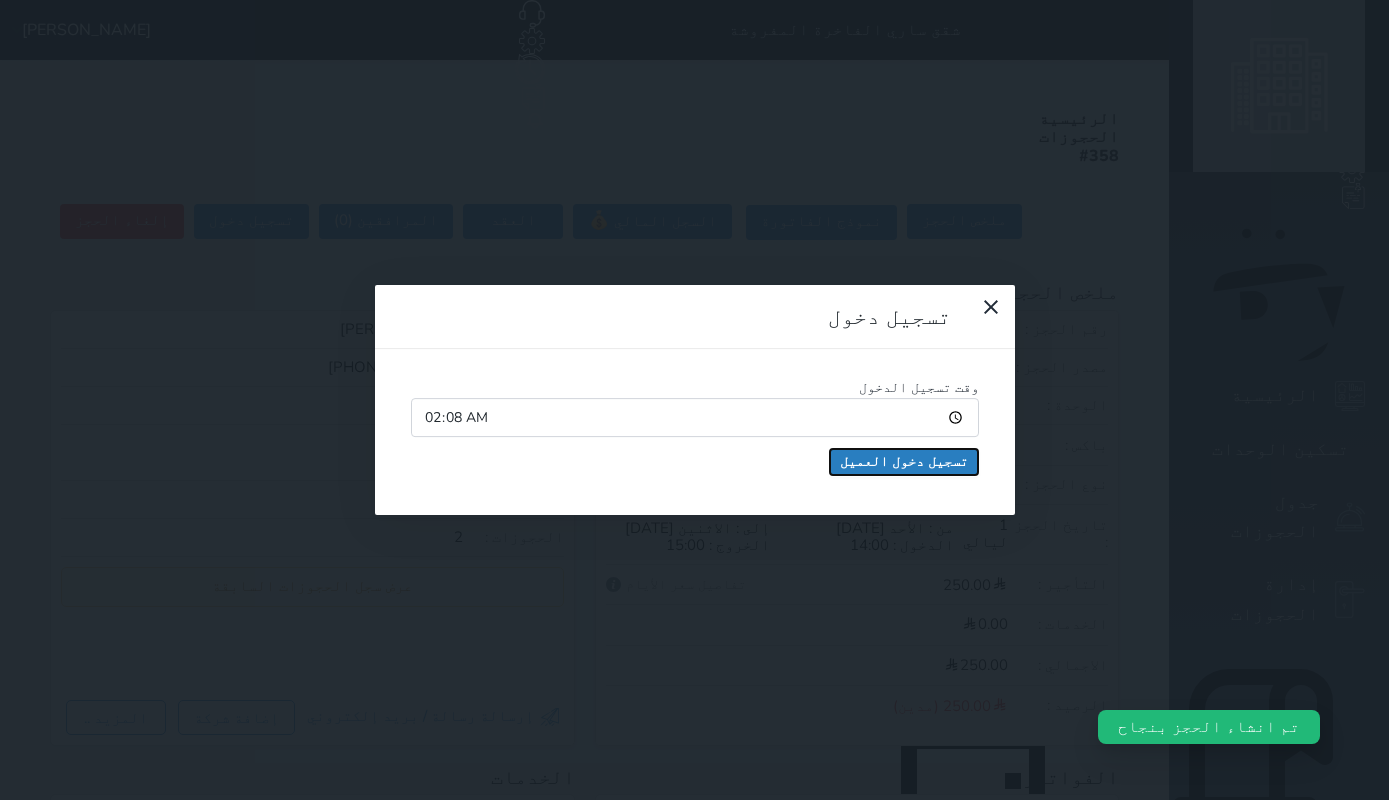 click on "تسجيل دخول العميل" at bounding box center (904, 462) 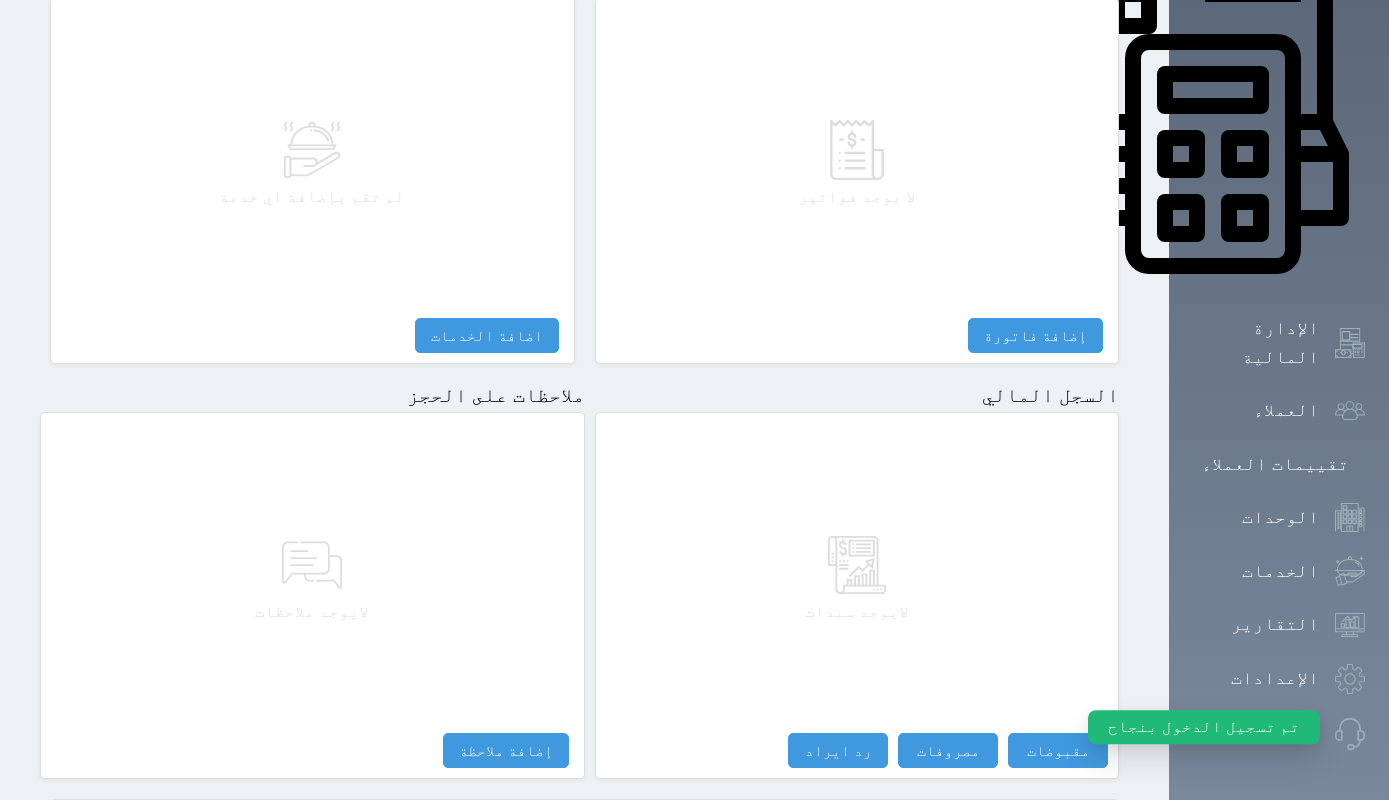 scroll, scrollTop: 926, scrollLeft: 0, axis: vertical 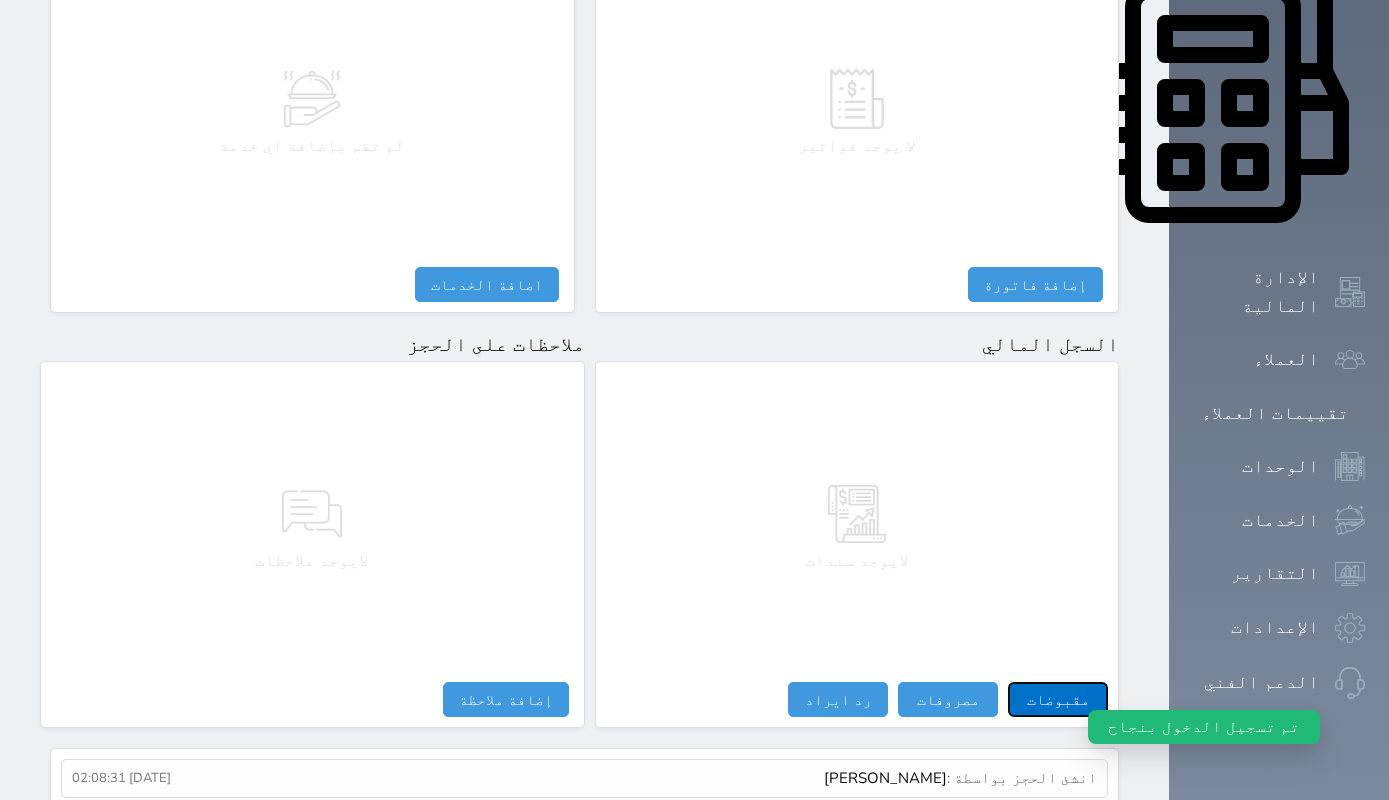click on "مقبوضات" at bounding box center (1058, 699) 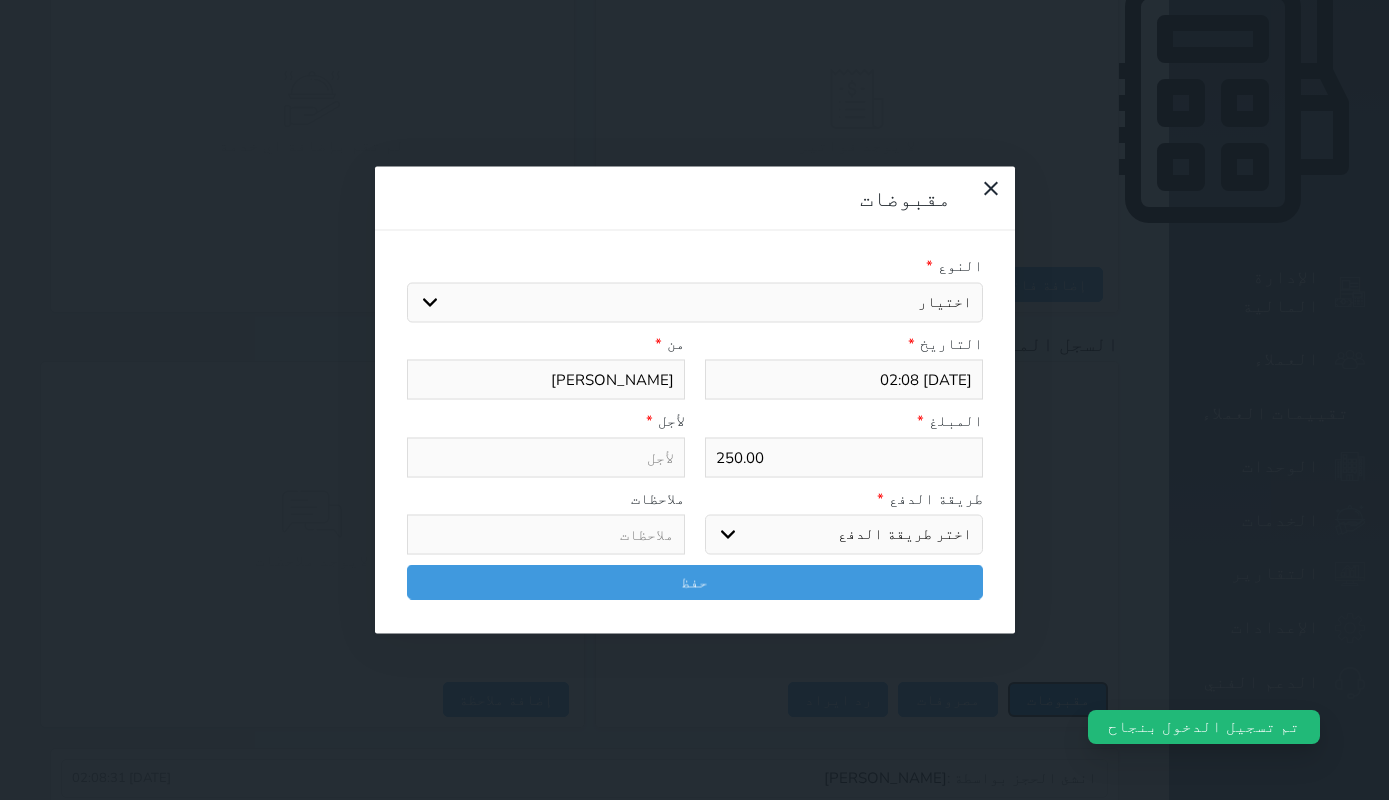 select 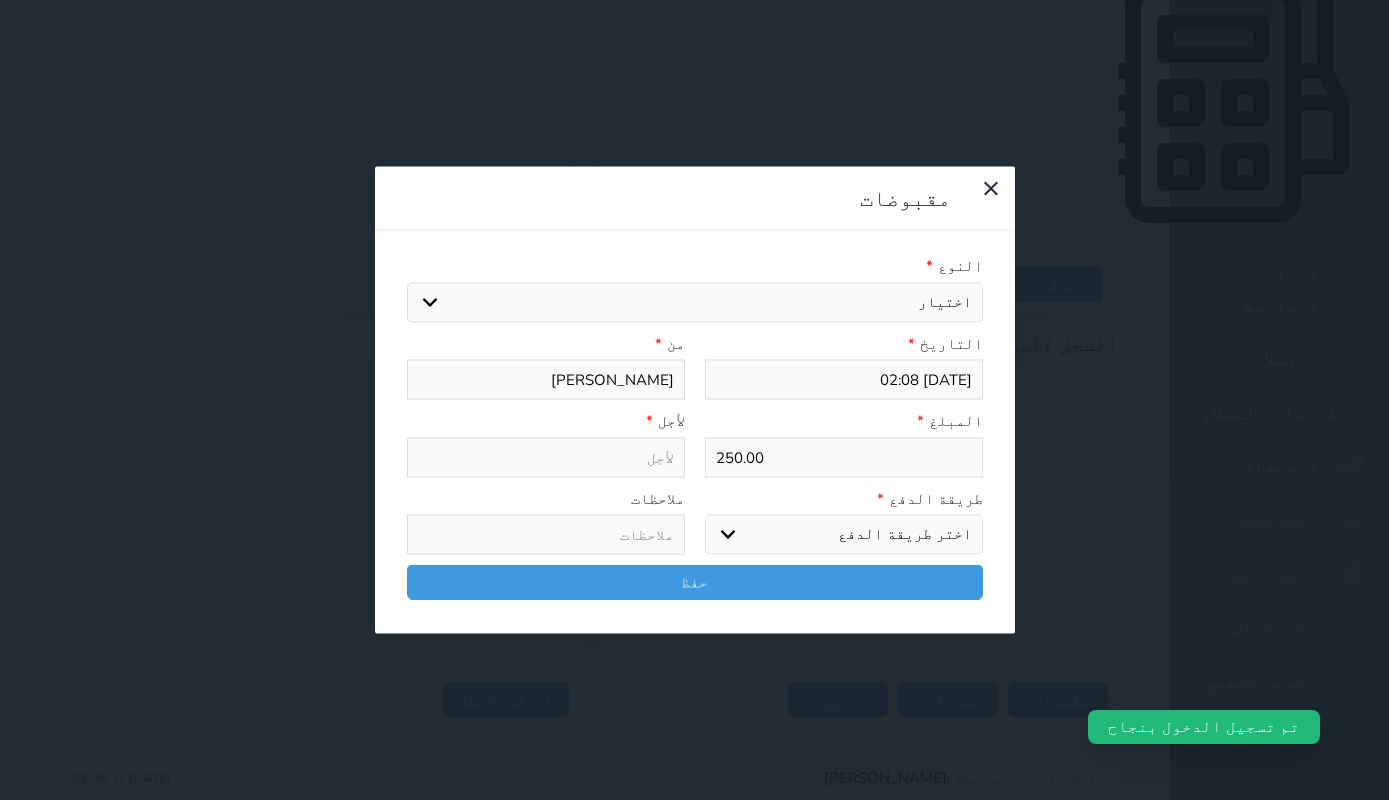 click on "اختيار   مقبوضات عامة قيمة إيجار فواتير تامين عربون لا ينطبق آخر مغسلة واي فاي - الإنترنت مواقف السيارات طعام الأغذية والمشروبات مشروبات المشروبات الباردة المشروبات الساخنة الإفطار غداء عشاء مخبز و كعك حمام سباحة الصالة الرياضية سبا و خدمات الجمال اختيار وإسقاط (خدمات النقل) ميني بار كابل - تلفزيون سرير إضافي تصفيف الشعر التسوق خدمات الجولات السياحية المنظمة خدمات الدليل السياحي" at bounding box center (695, 302) 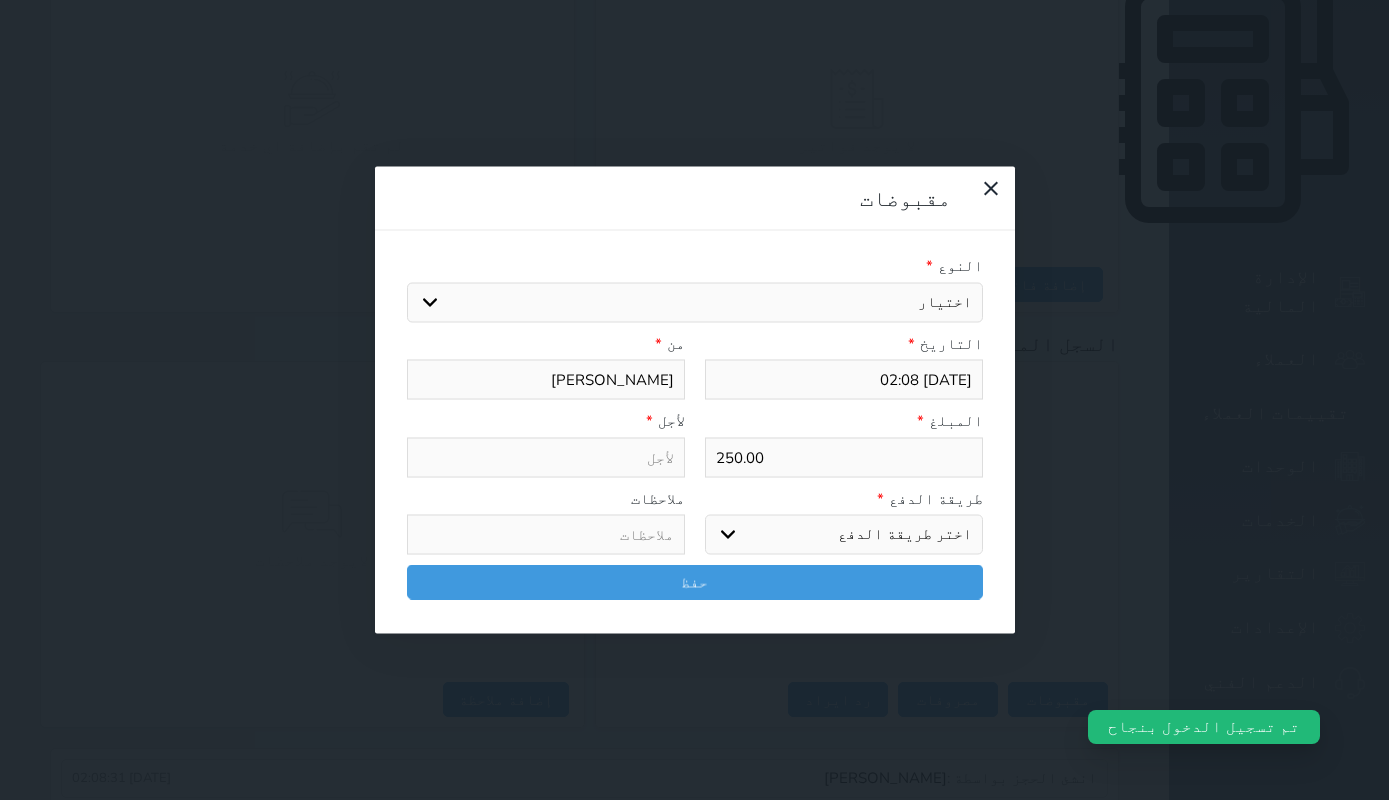 select on "154519" 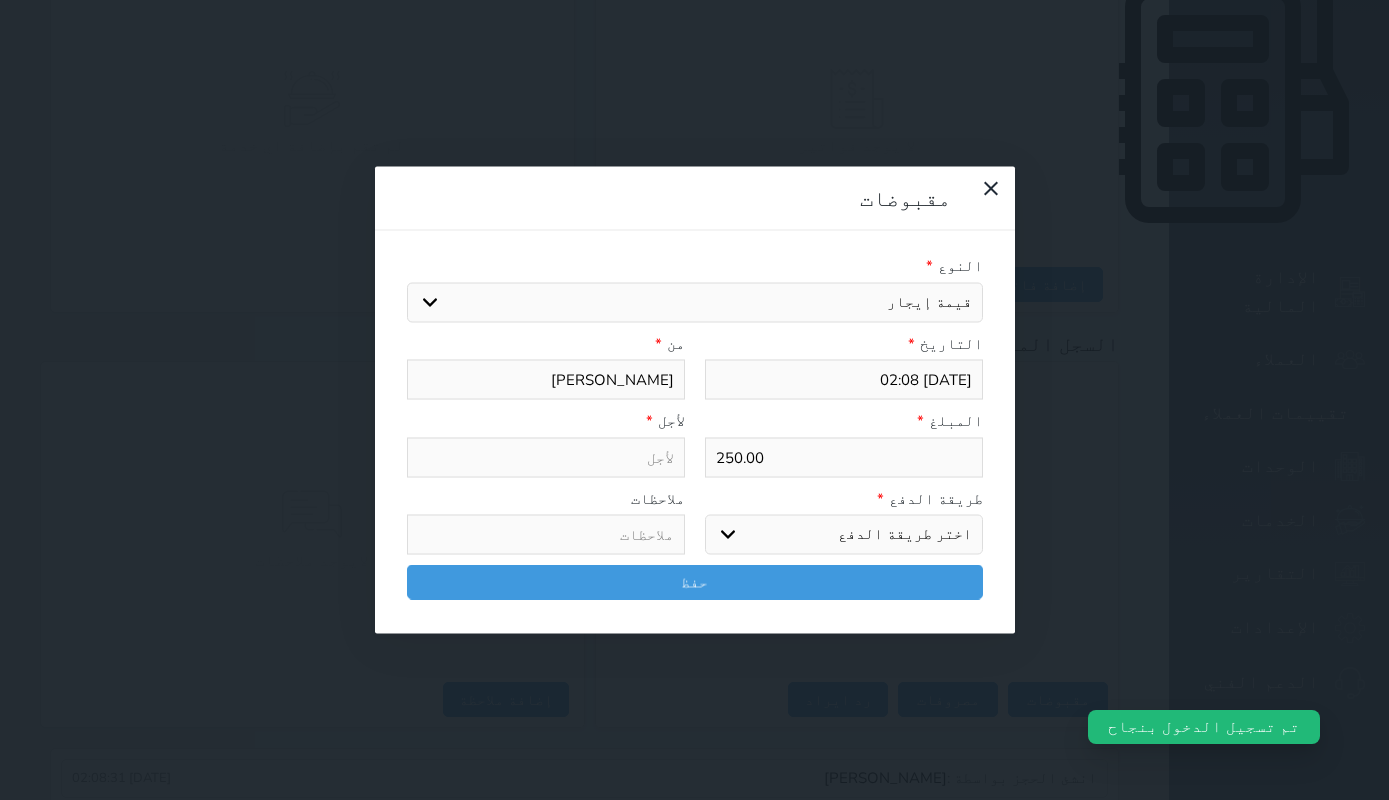 select 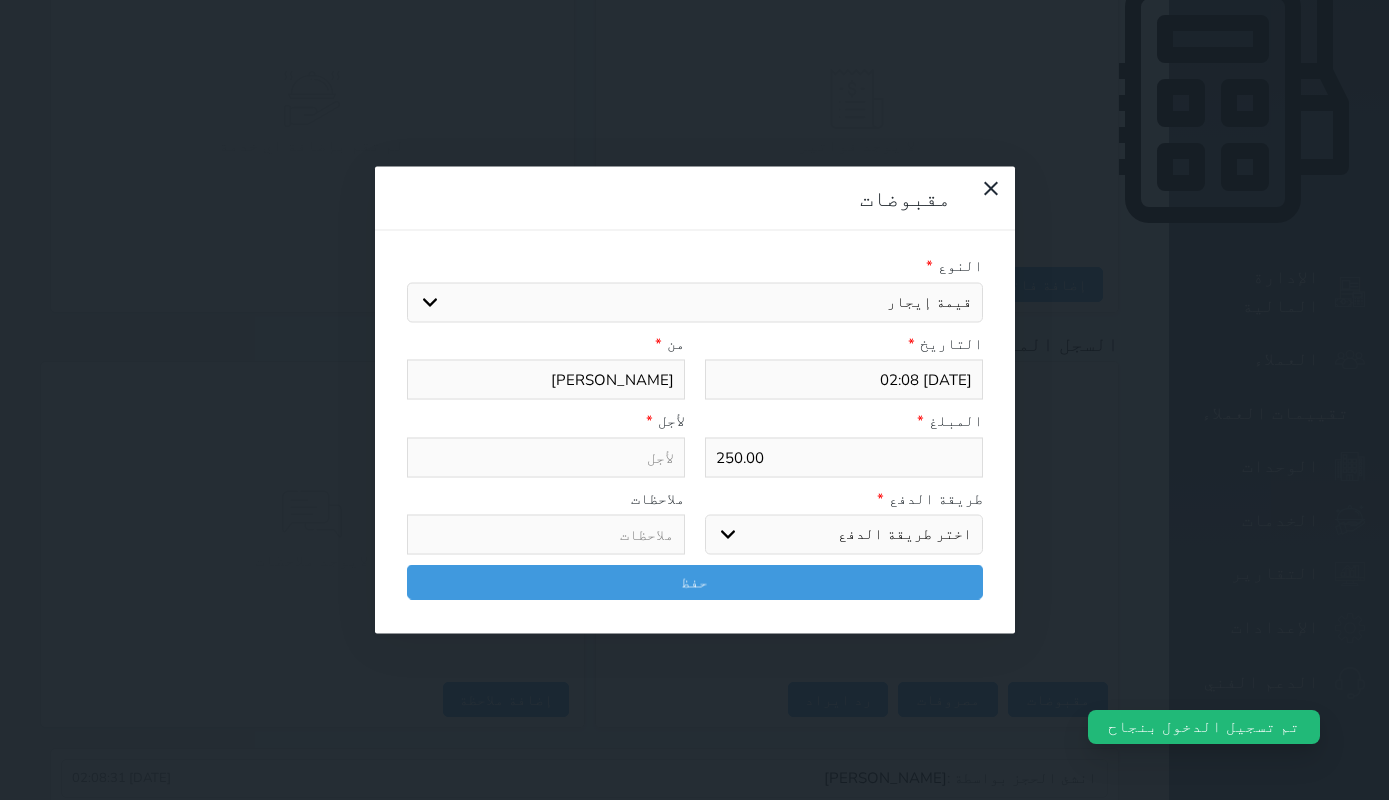 type on "قيمة إيجار - الوحدة - A1" 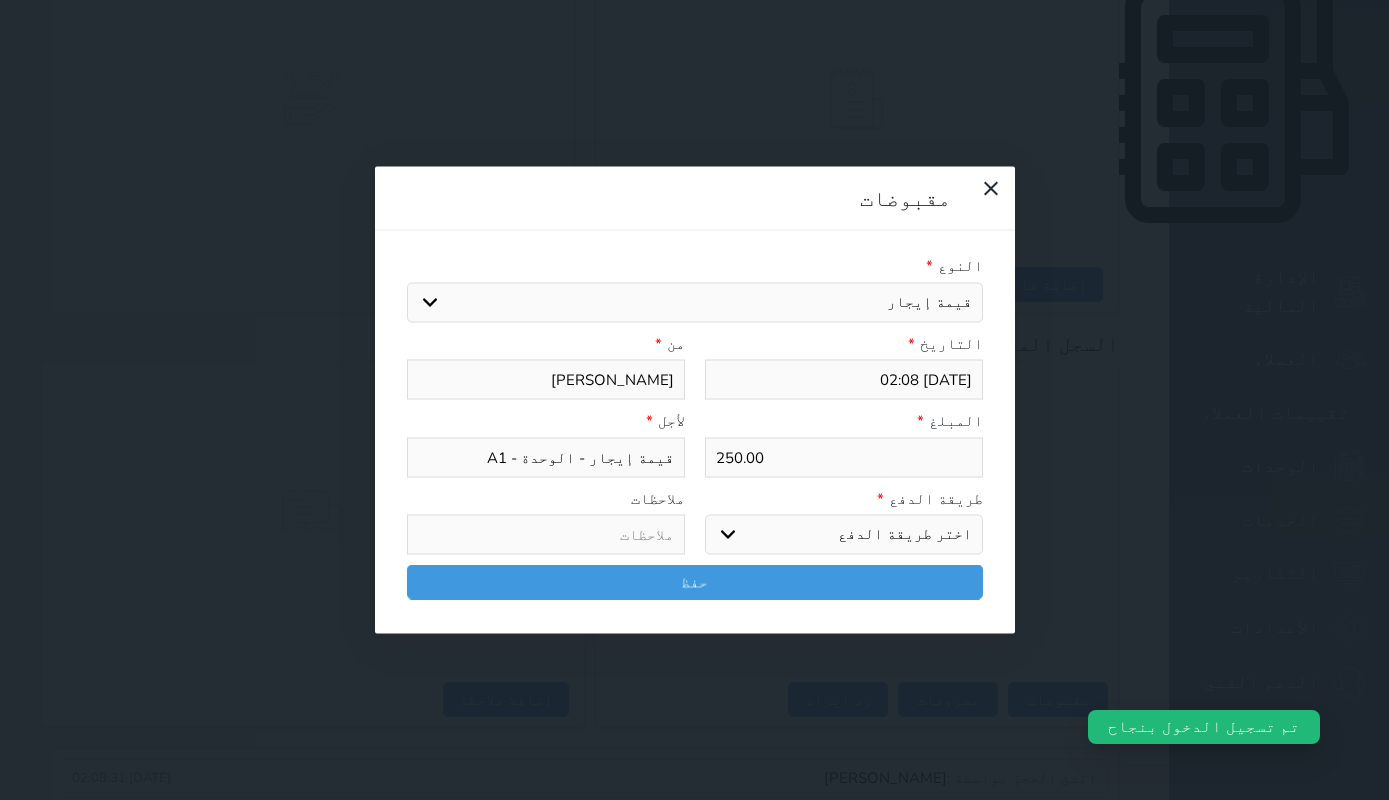 click on "اختر طريقة الدفع   دفع نقدى   تحويل بنكى   مدى   بطاقة ائتمان   آجل" at bounding box center [844, 535] 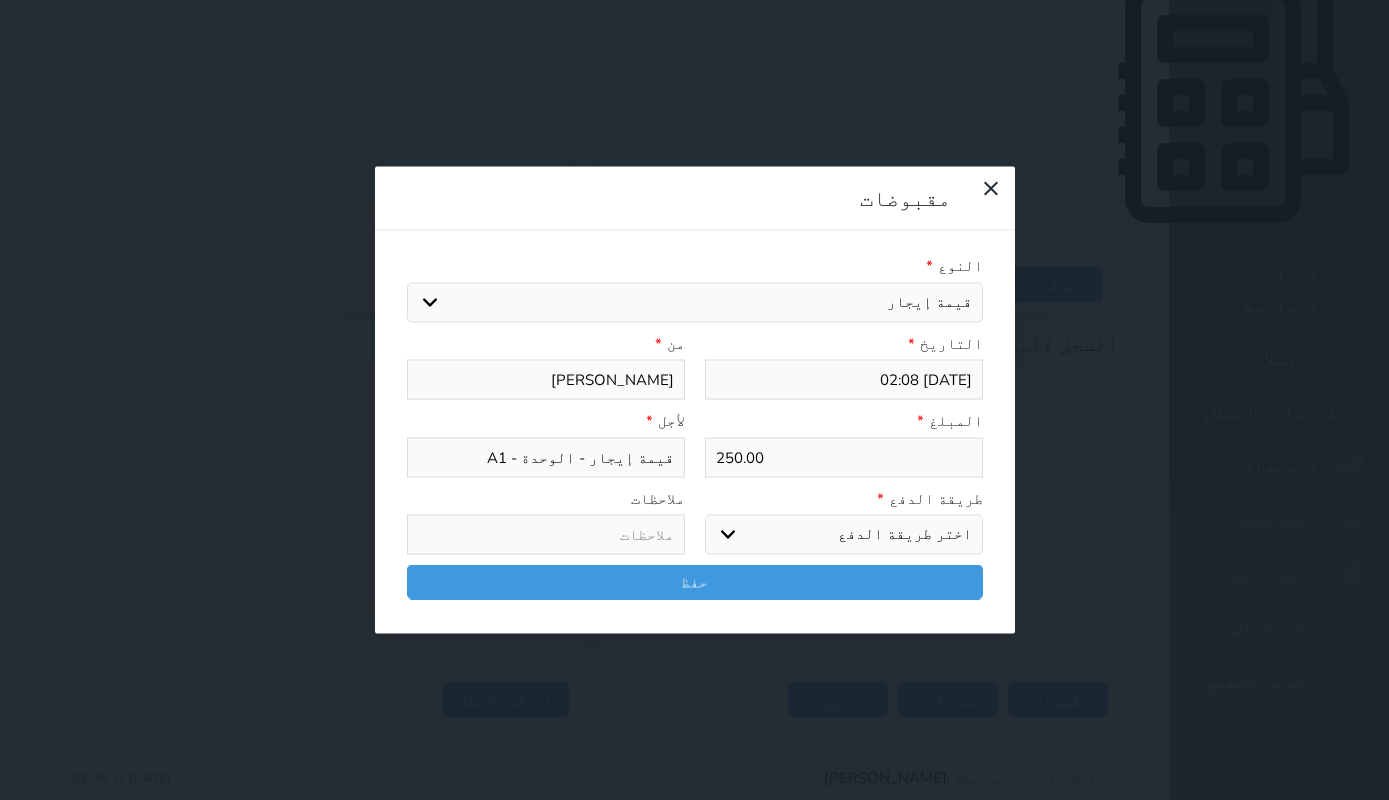 select on "bank-transfer" 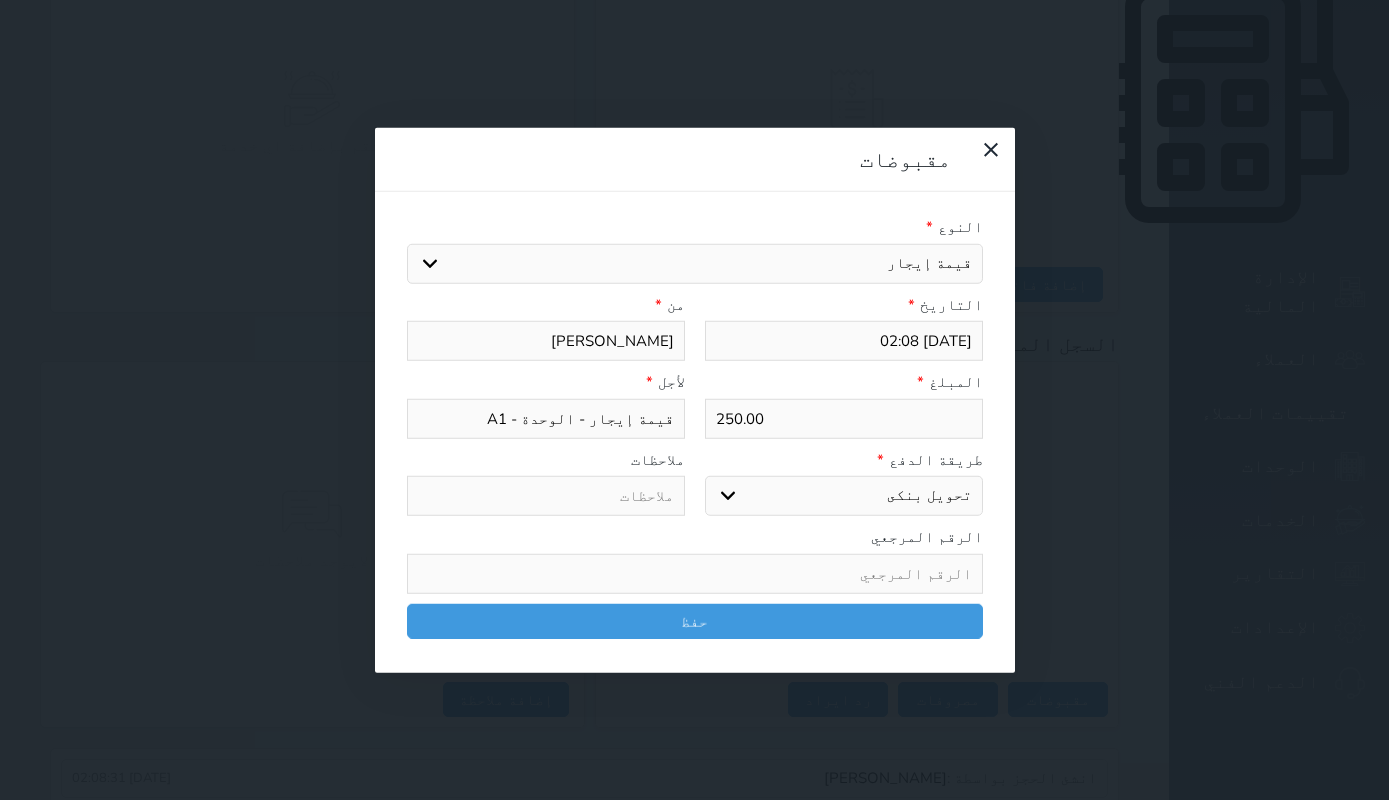 click on "النوع  *    اختيار   مقبوضات عامة قيمة إيجار فواتير تامين عربون لا ينطبق آخر مغسلة واي فاي - الإنترنت مواقف السيارات طعام الأغذية والمشروبات مشروبات المشروبات الباردة المشروبات الساخنة الإفطار غداء عشاء مخبز و كعك حمام سباحة الصالة الرياضية سبا و خدمات الجمال اختيار وإسقاط (خدمات النقل) ميني بار كابل - تلفزيون سرير إضافي تصفيف الشعر التسوق خدمات الجولات السياحية المنظمة خدمات الدليل السياحي   التاريخ *   [DATE] 02:08   من *   [PERSON_NAME]   المبلغ *   250.00   لأجل *   قيمة إيجار - الوحدة - A1   طريقة الدفع *   اختر طريقة الدفع   دفع نقدى   تحويل بنكى   مدى   بطاقة ائتمان   آجل" at bounding box center [695, 432] 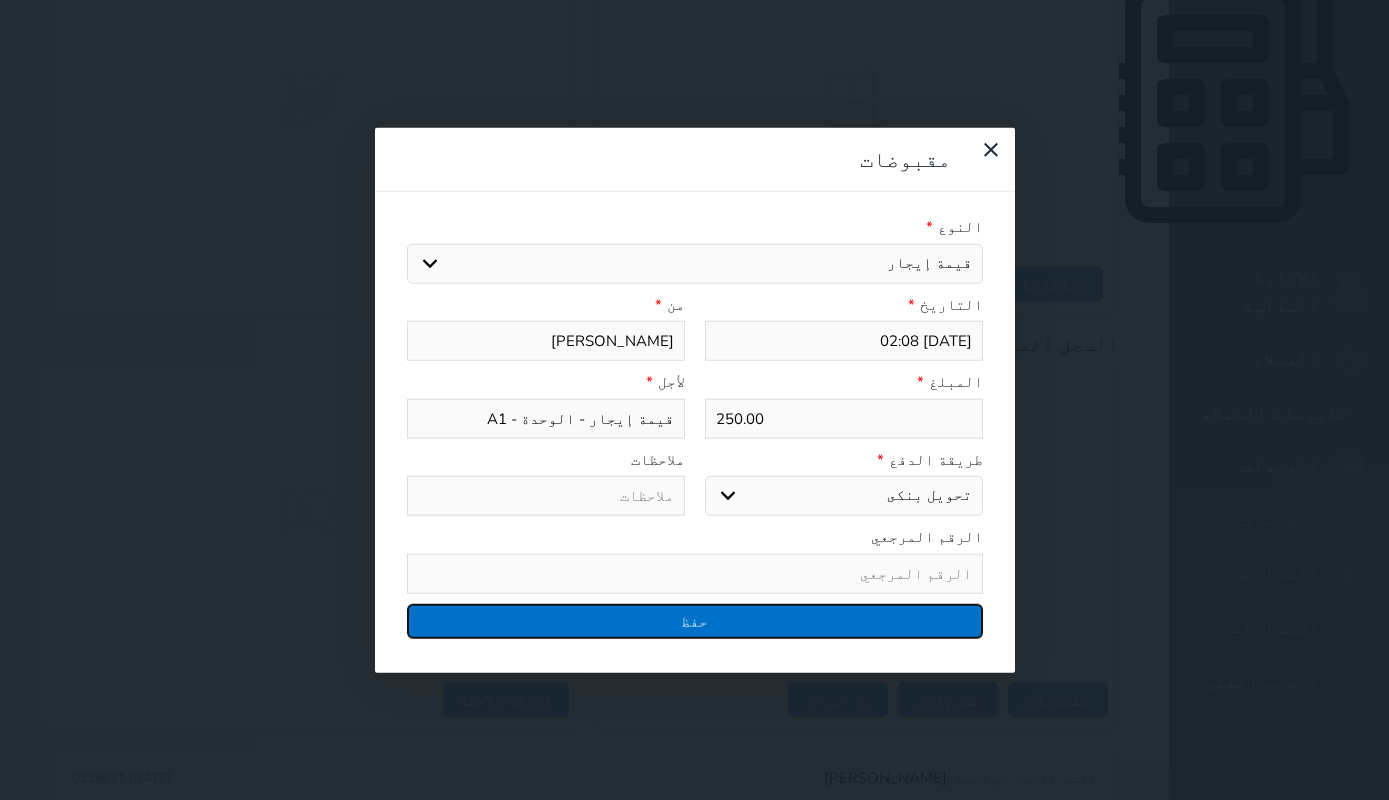 click on "حفظ" at bounding box center (695, 620) 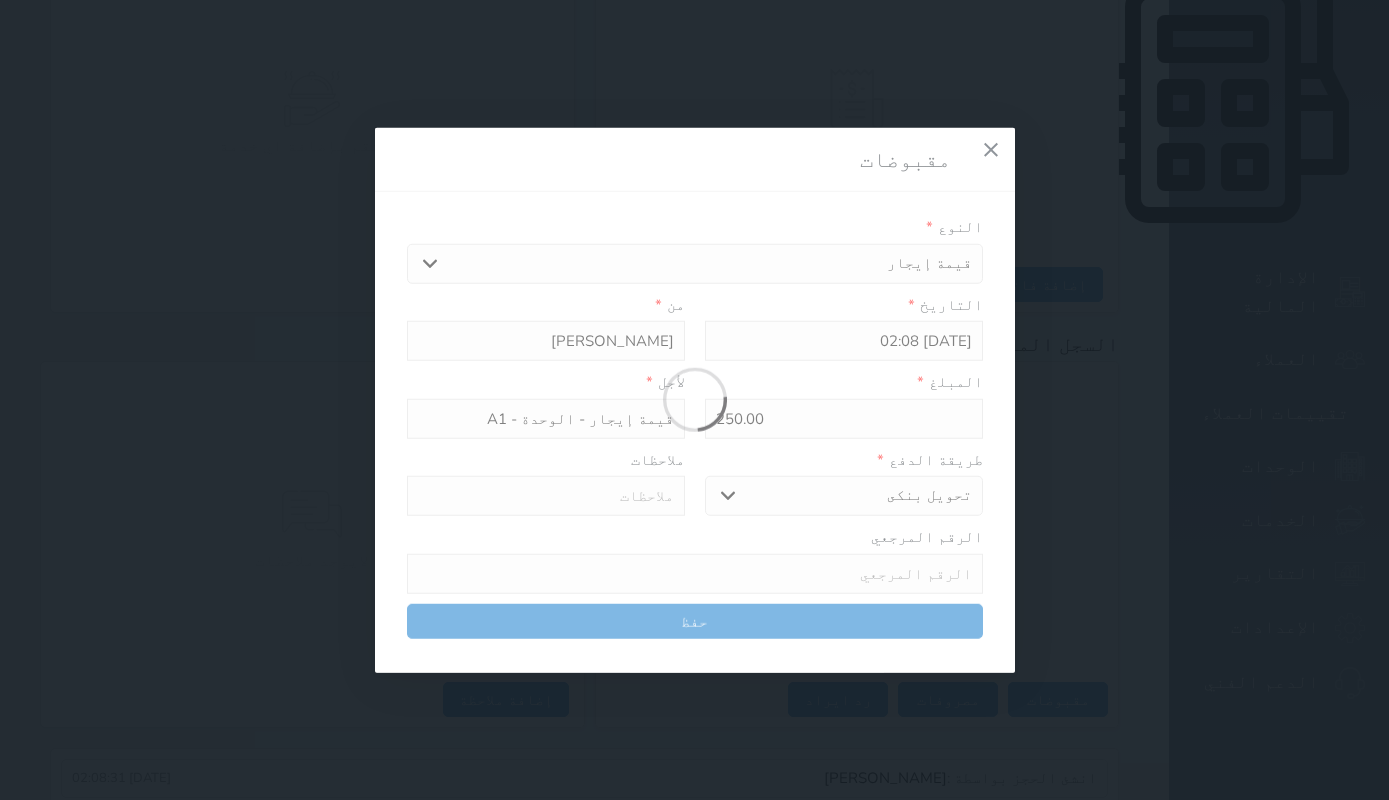 select 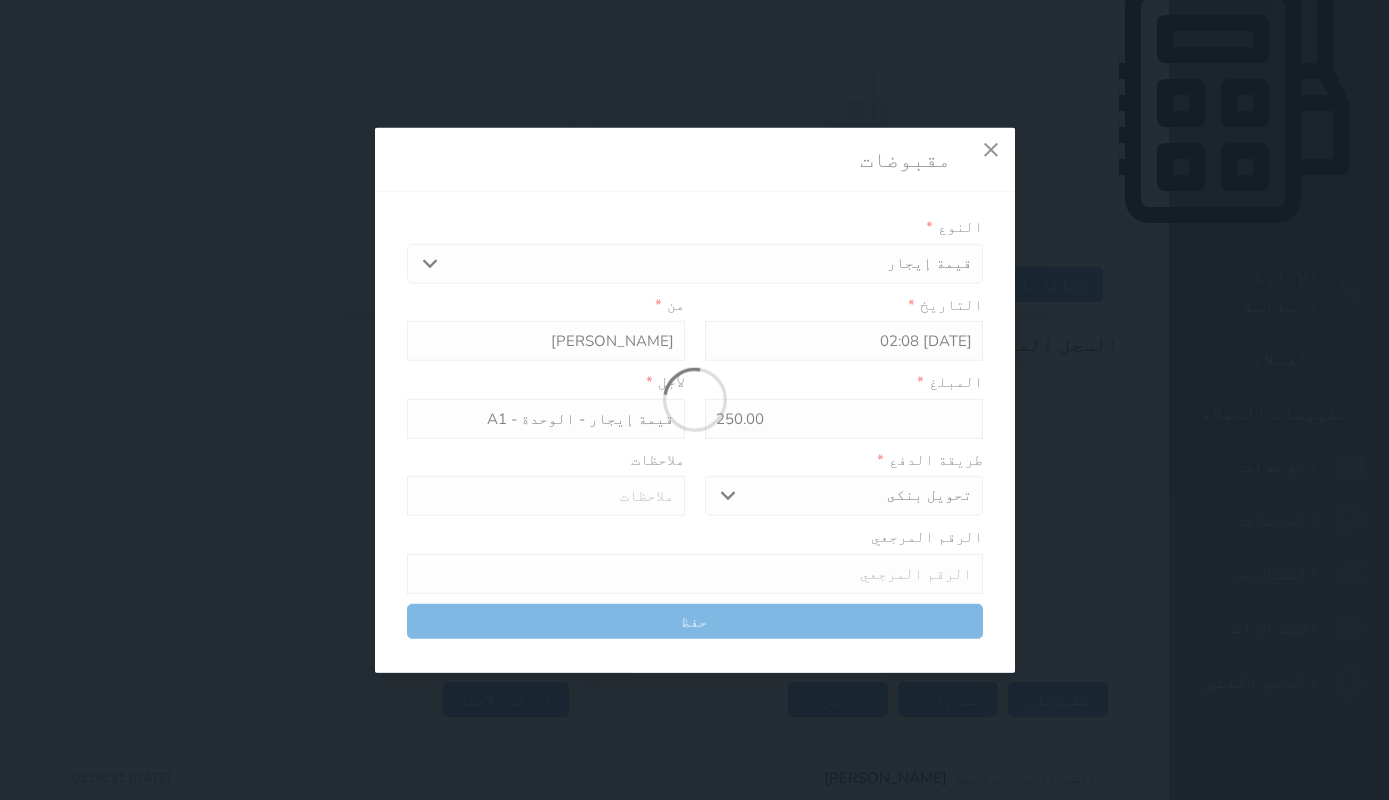 type 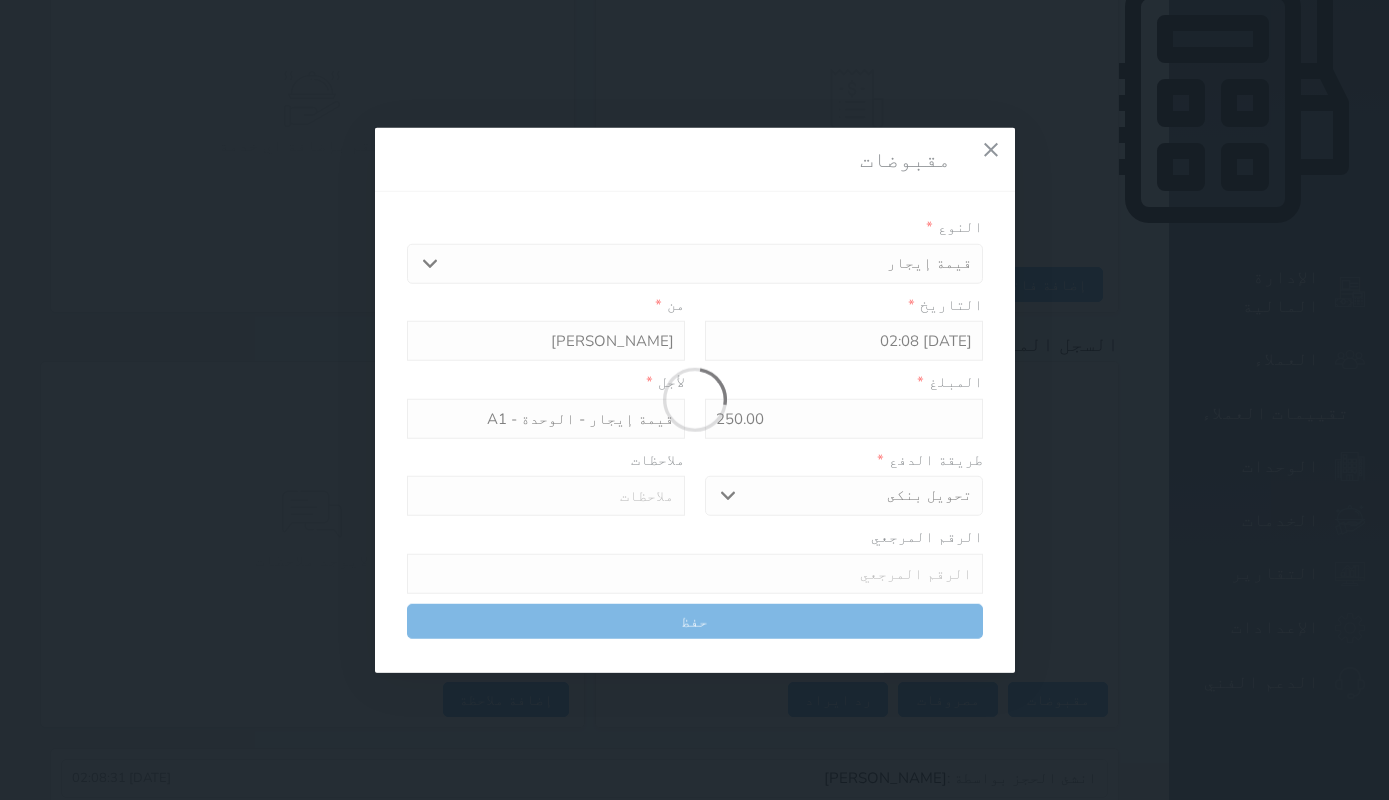 type on "0" 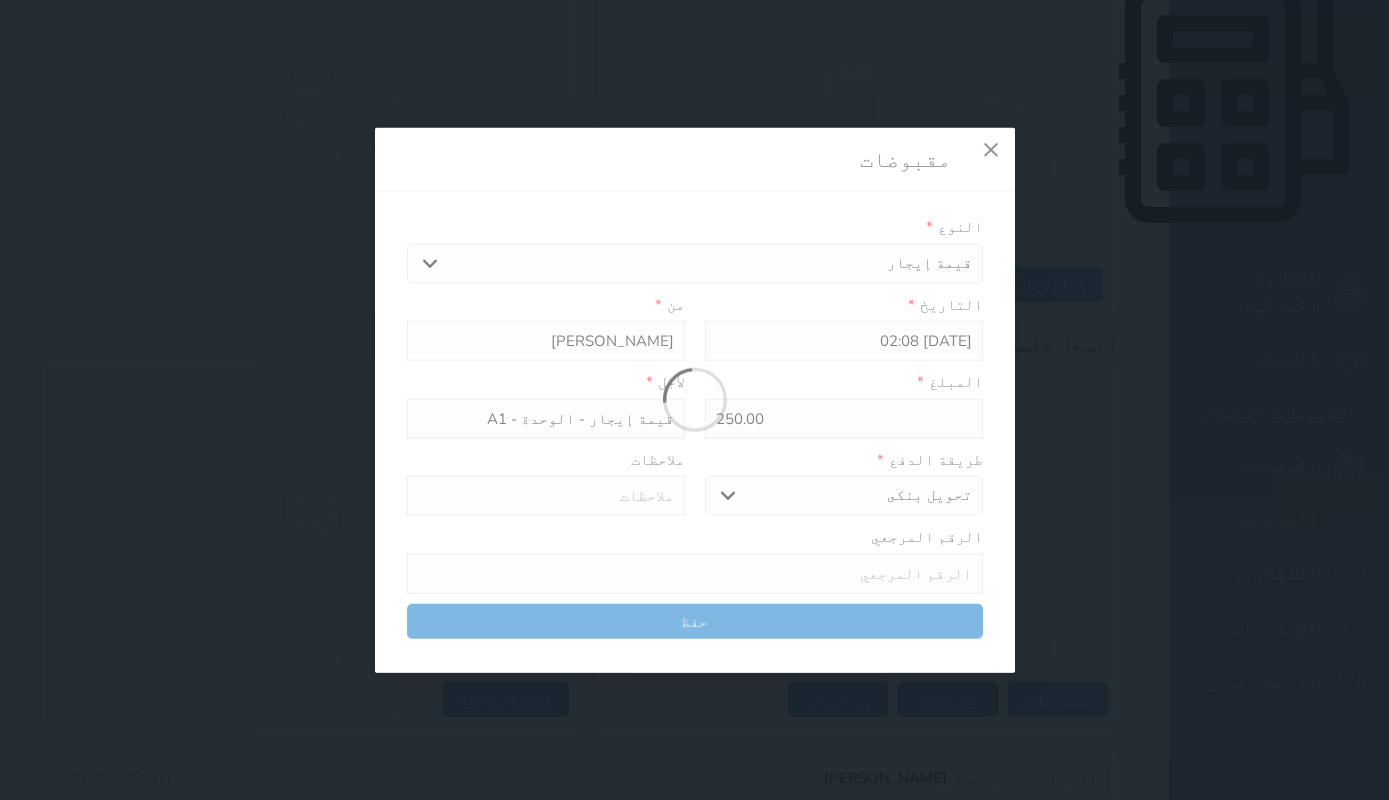 select 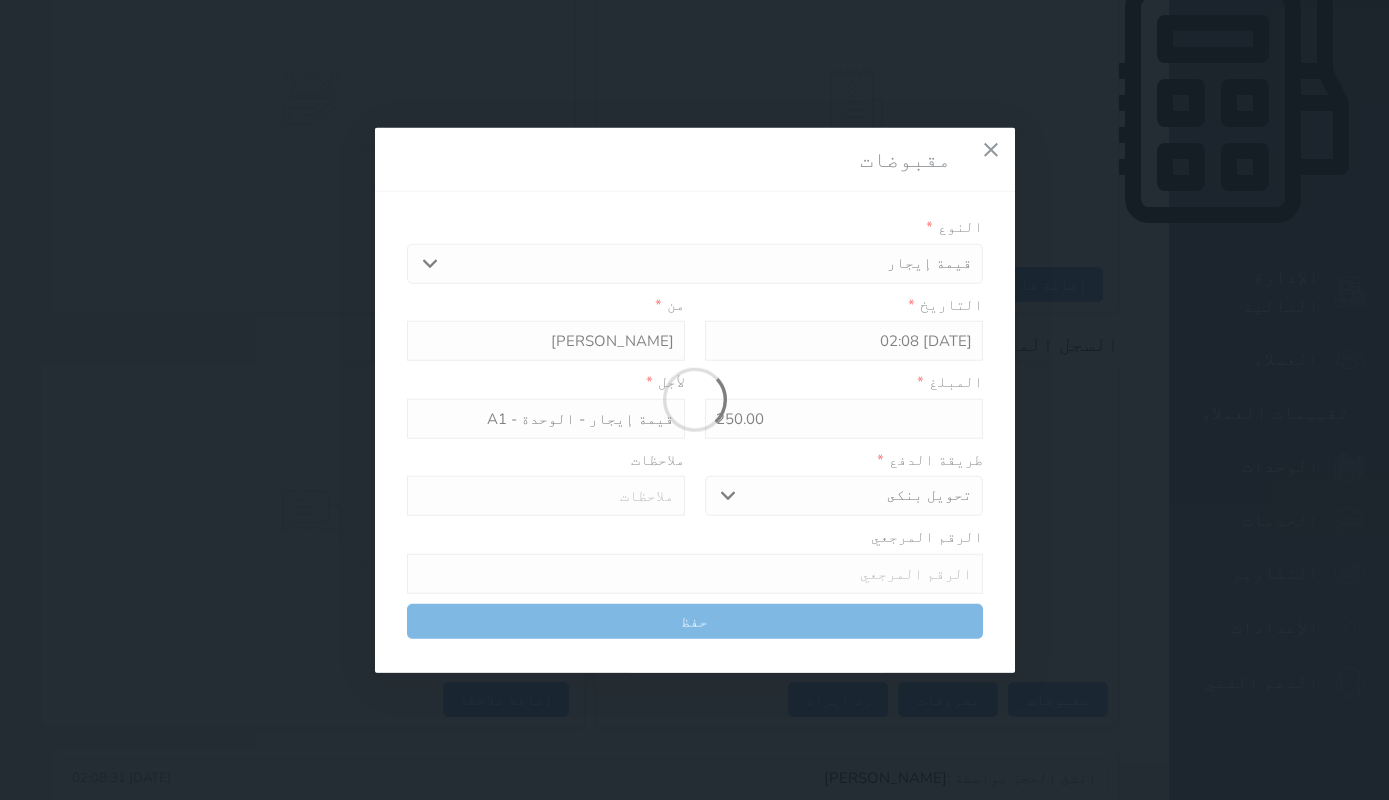 type on "0" 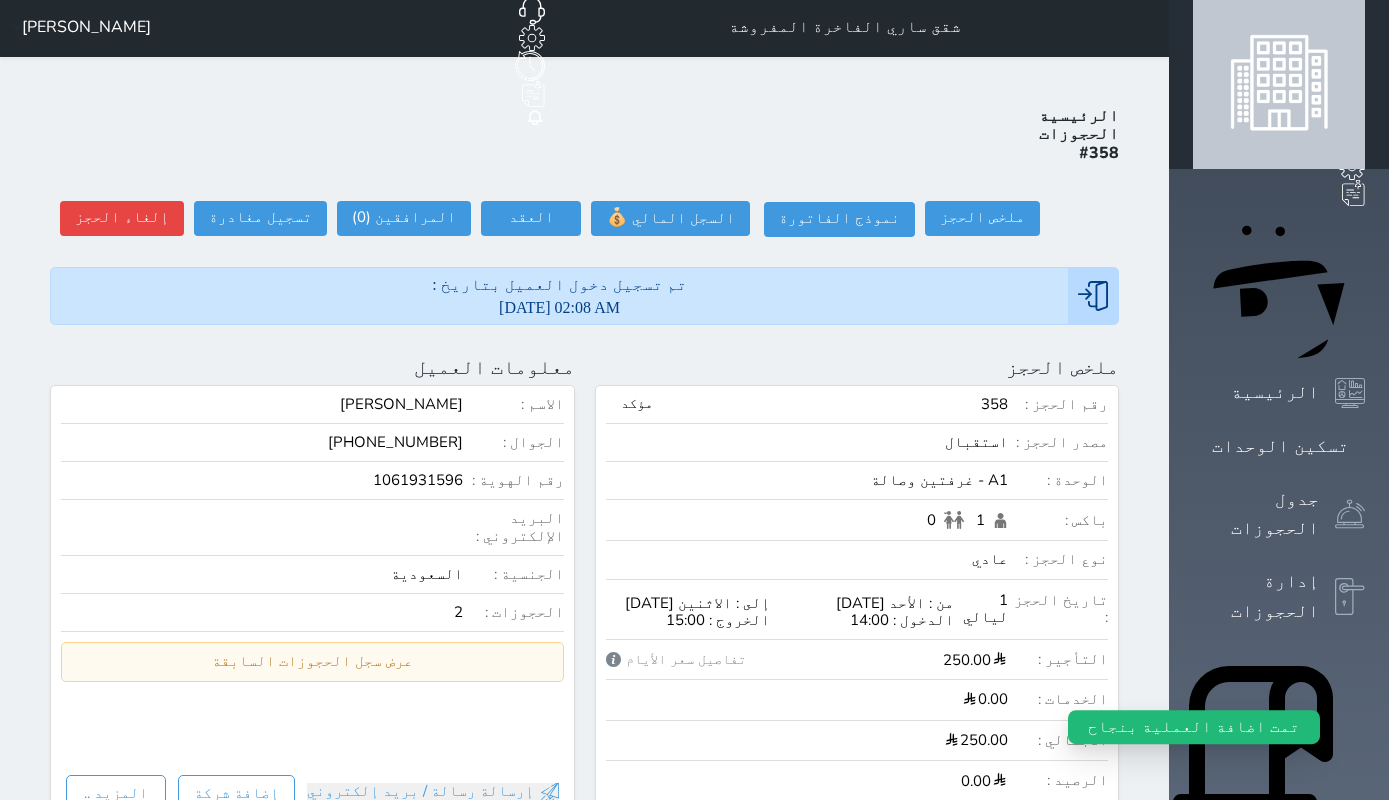 scroll, scrollTop: 0, scrollLeft: 0, axis: both 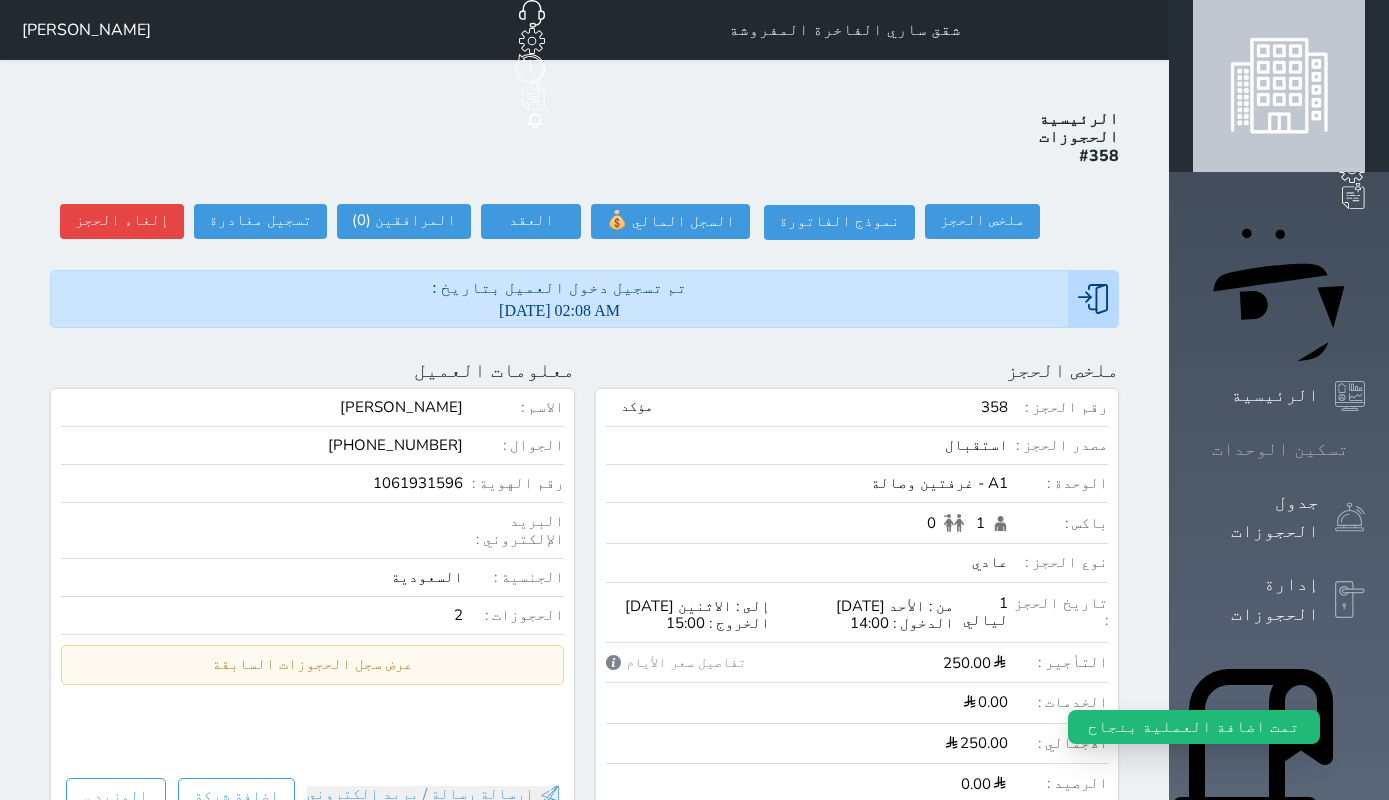 click 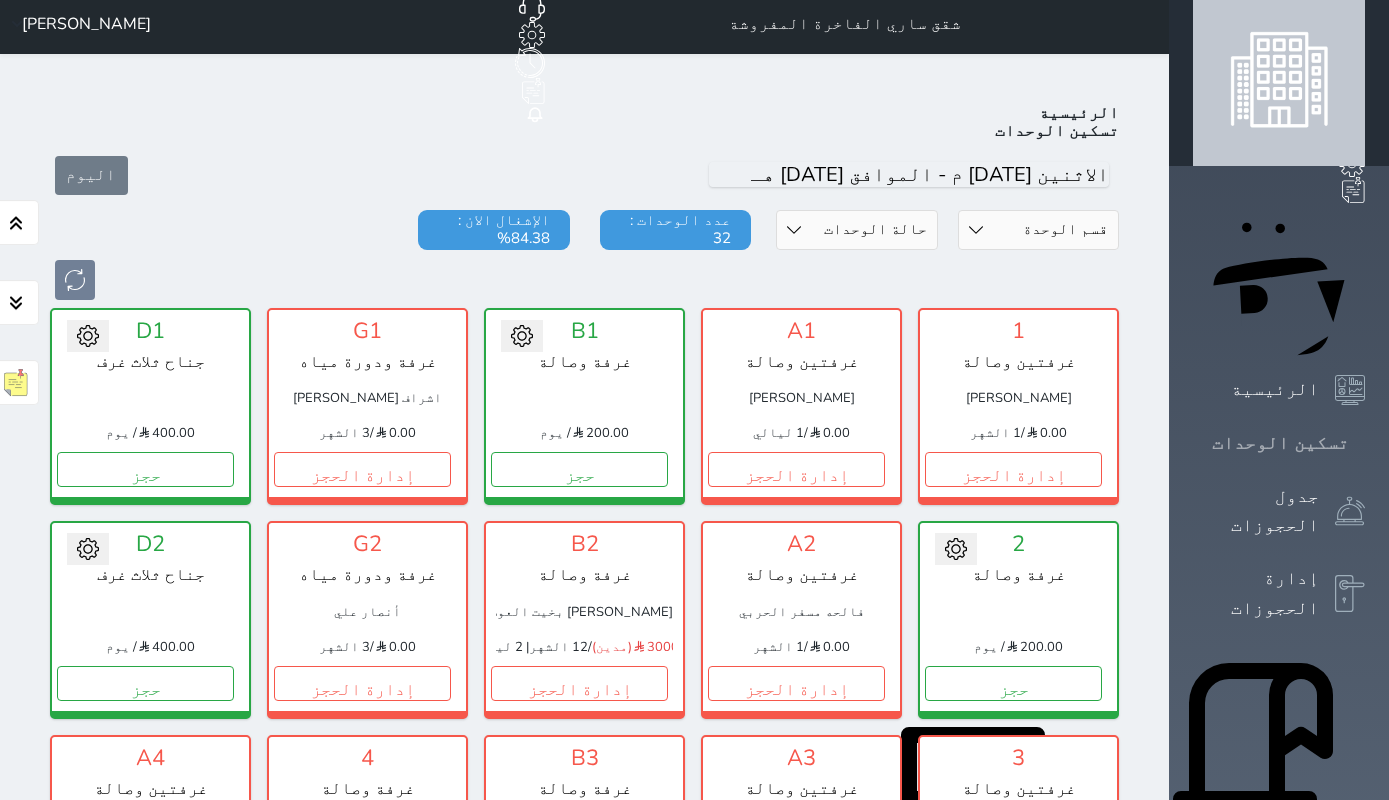 scroll, scrollTop: 0, scrollLeft: 0, axis: both 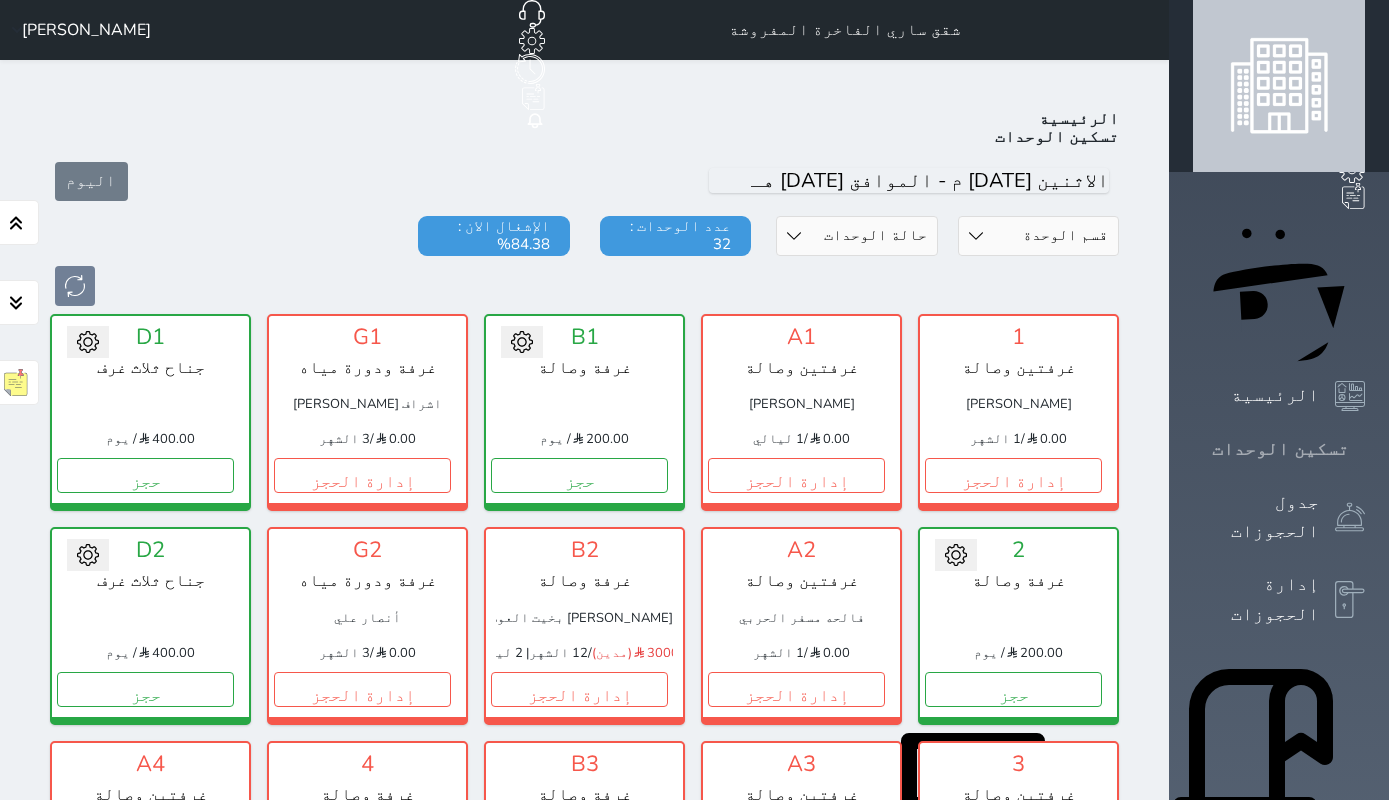 click at bounding box center [1365, 449] 